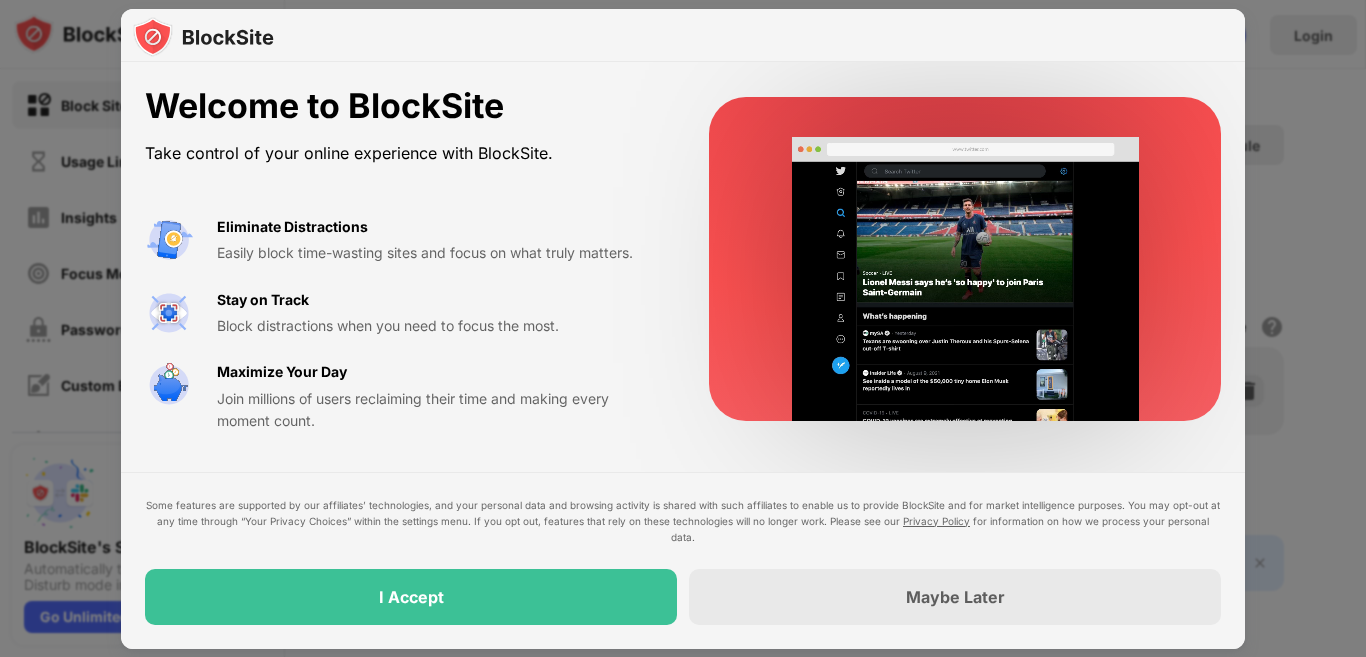 scroll, scrollTop: 0, scrollLeft: 0, axis: both 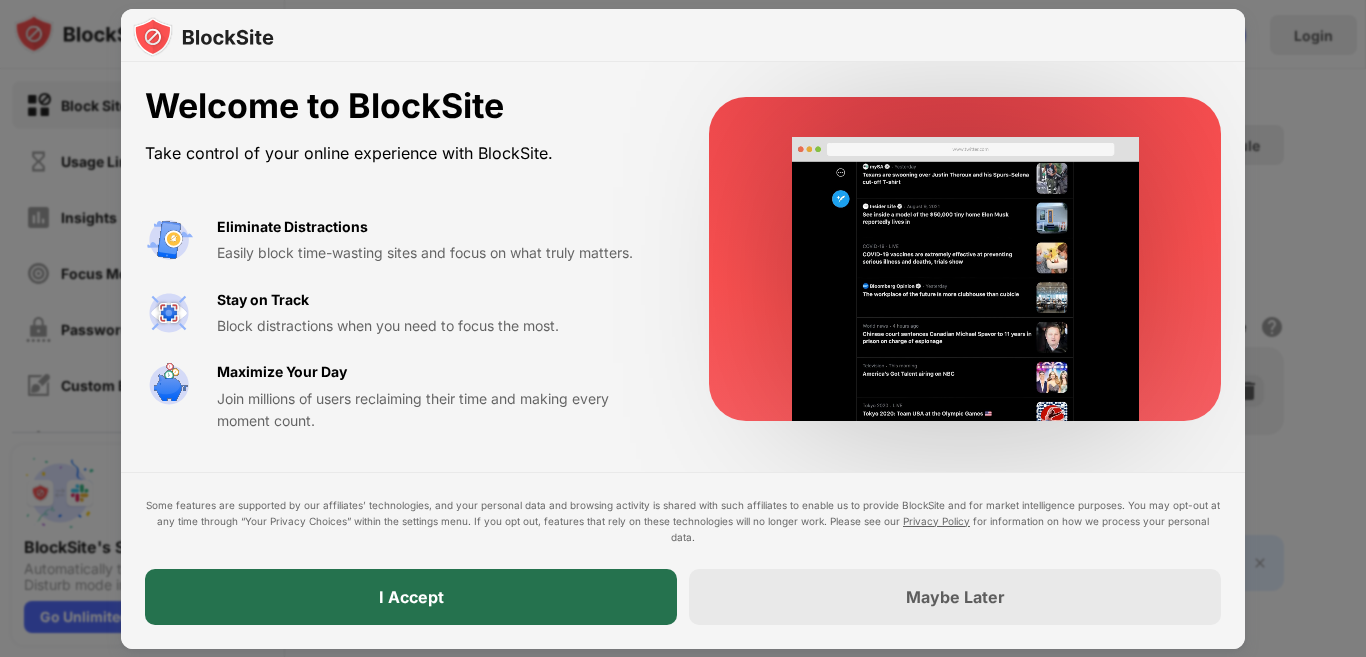 click on "I Accept" at bounding box center (411, 597) 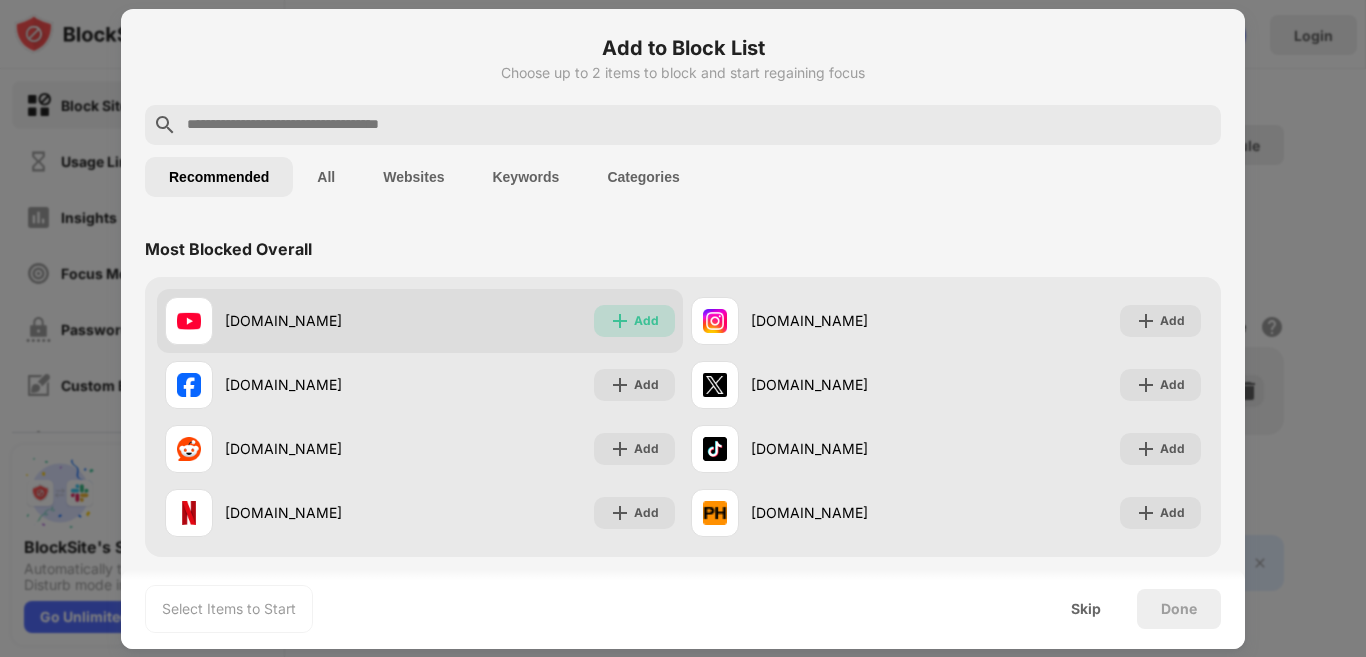 click on "Add" at bounding box center [646, 321] 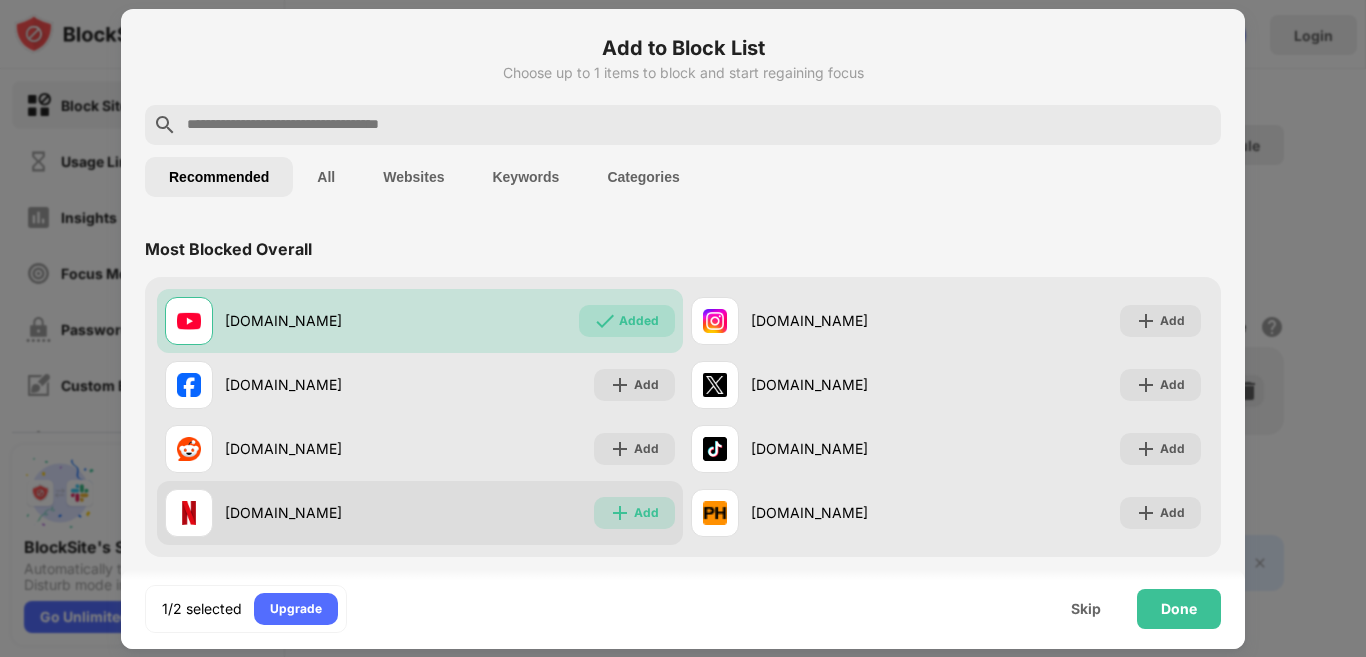 click on "Add" at bounding box center [646, 513] 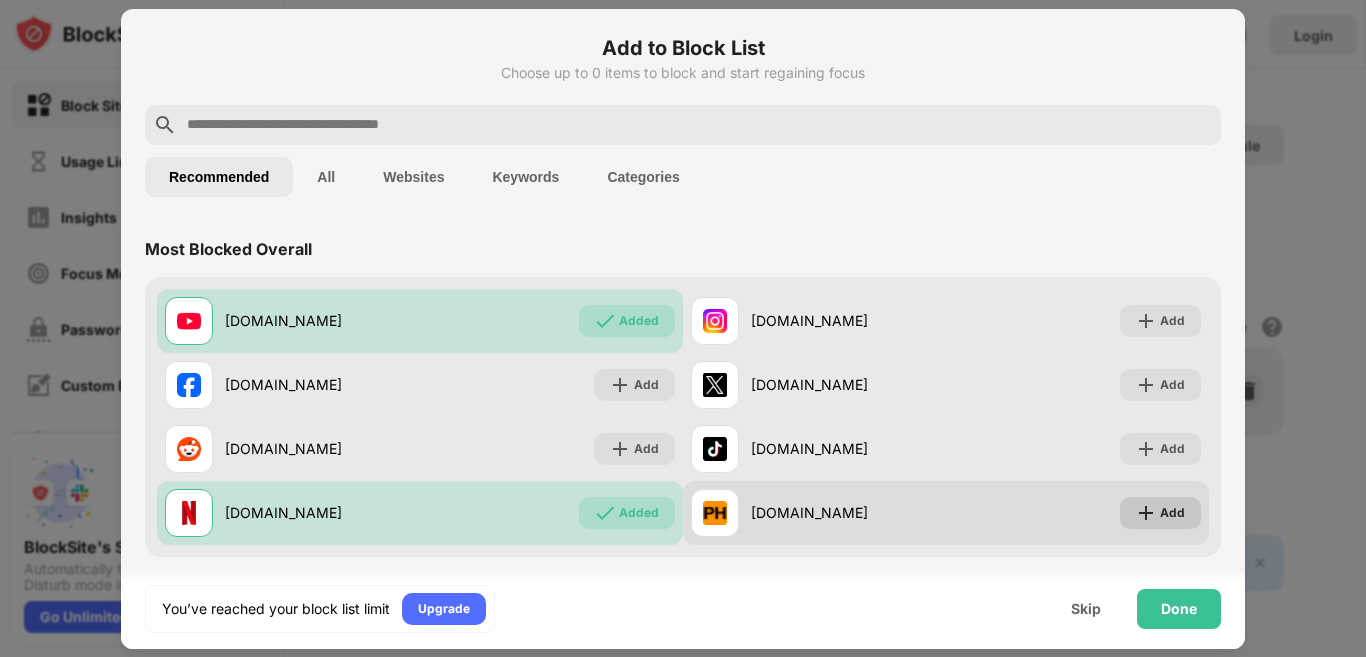 click on "Add" at bounding box center [1172, 513] 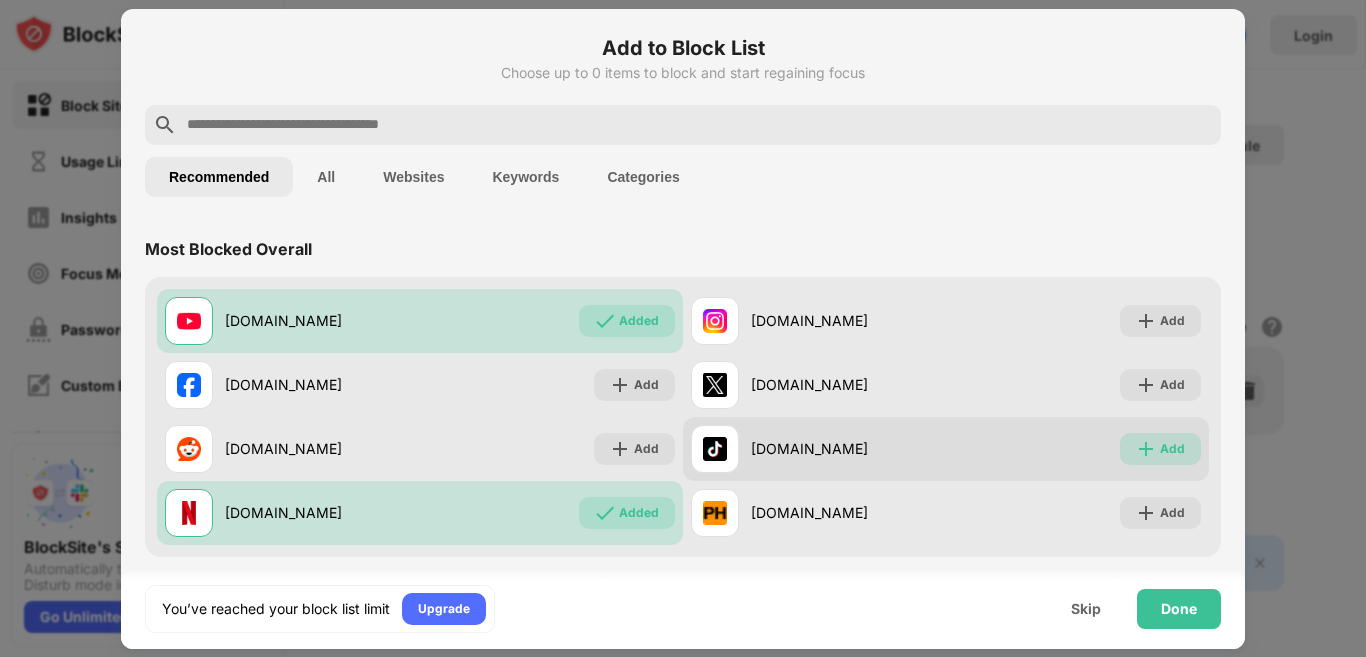 click on "Add" at bounding box center [1172, 449] 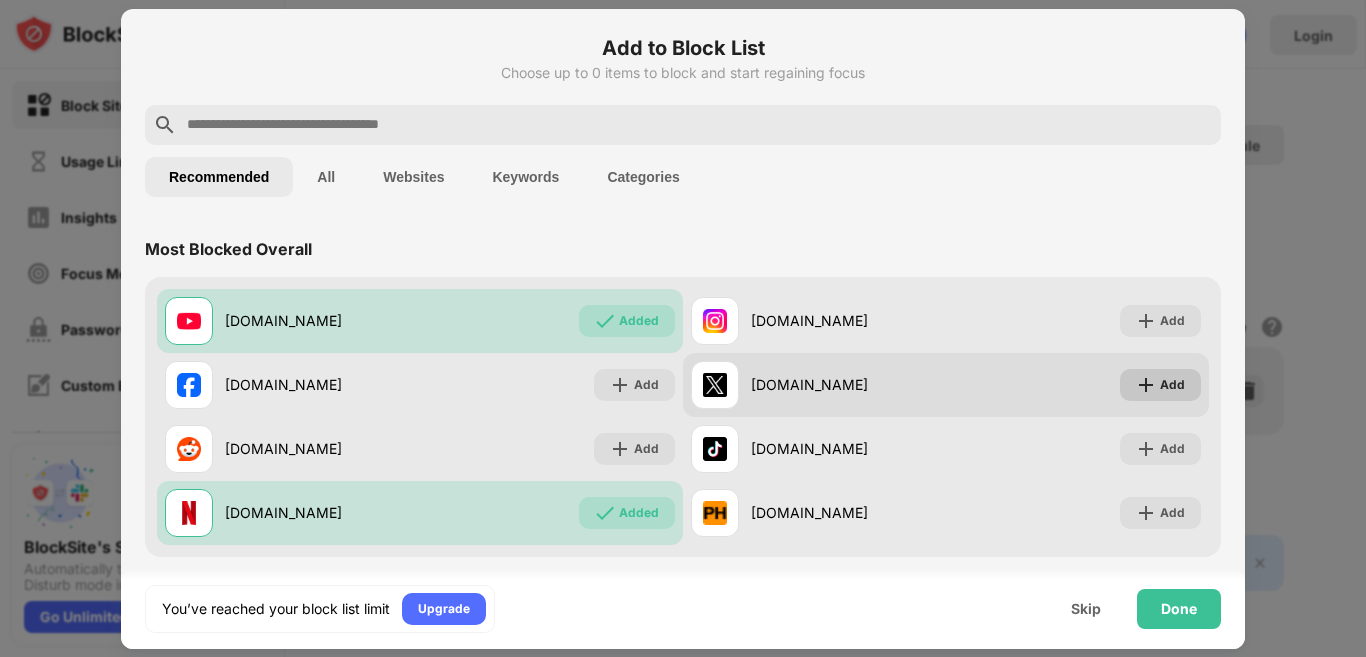 click on "Add" at bounding box center (1172, 385) 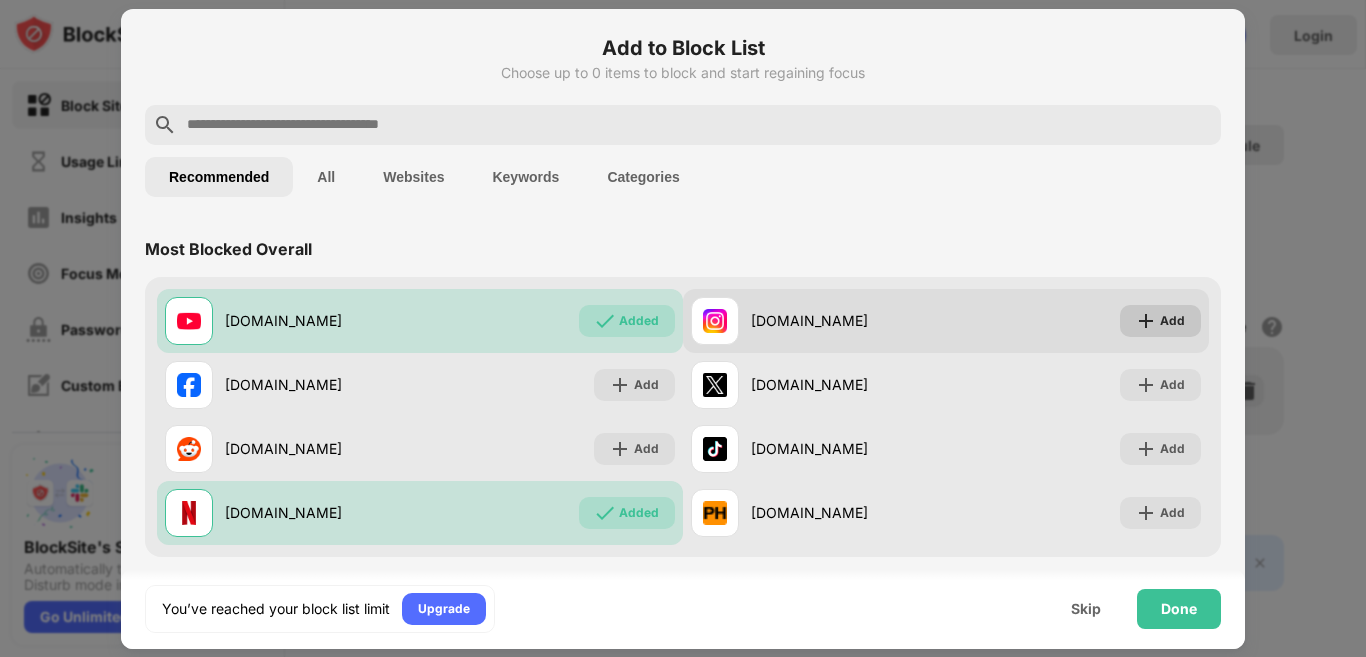 click on "Add" at bounding box center (1172, 321) 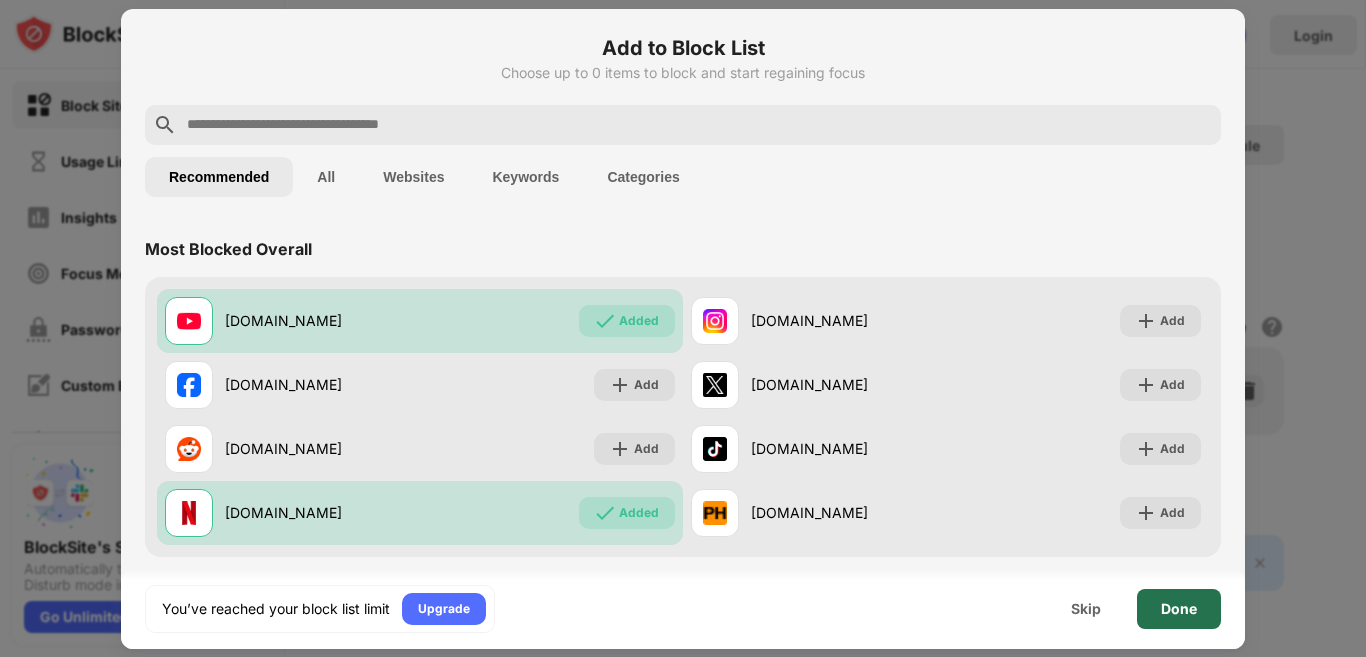 click on "Done" at bounding box center [1179, 609] 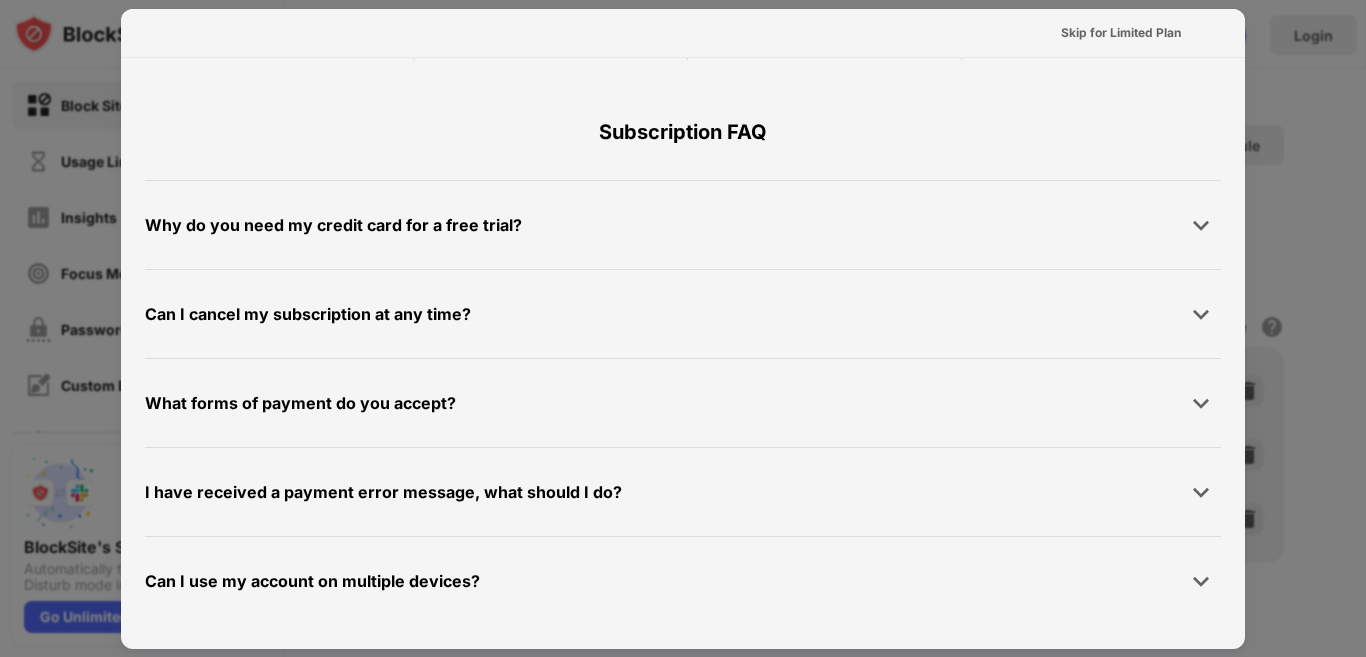 scroll, scrollTop: 0, scrollLeft: 0, axis: both 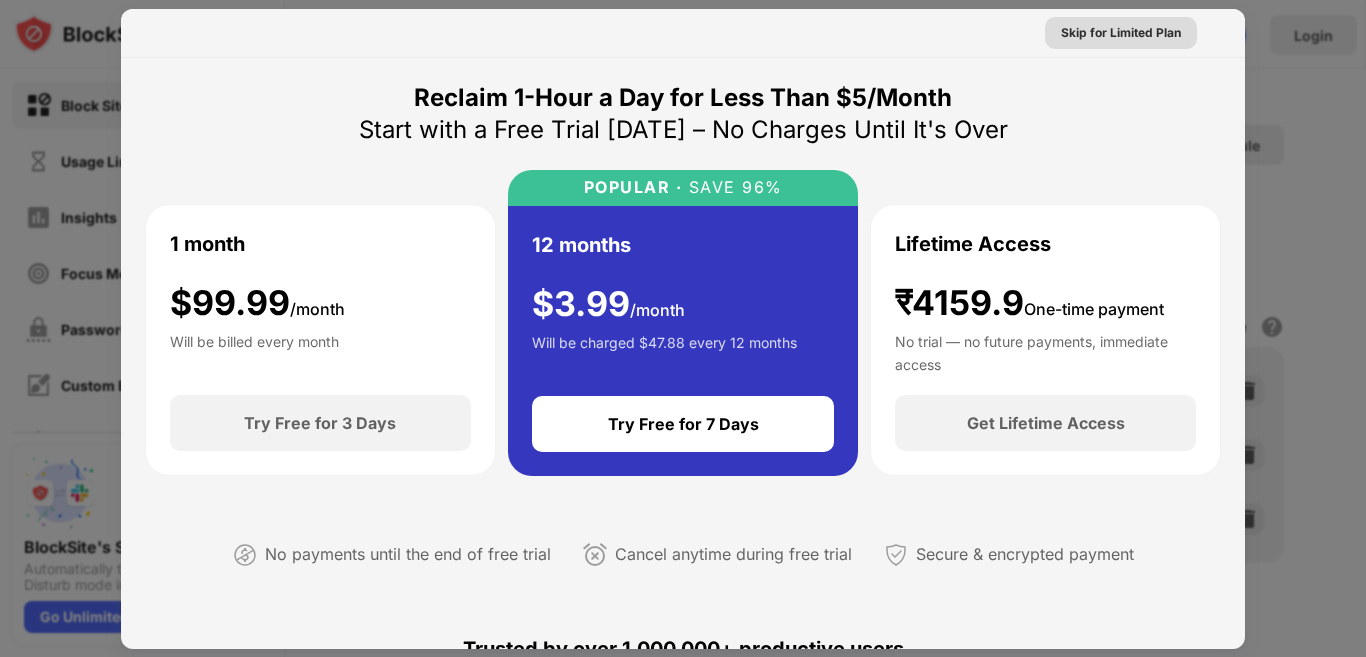 click on "Skip for Limited Plan" at bounding box center [1121, 33] 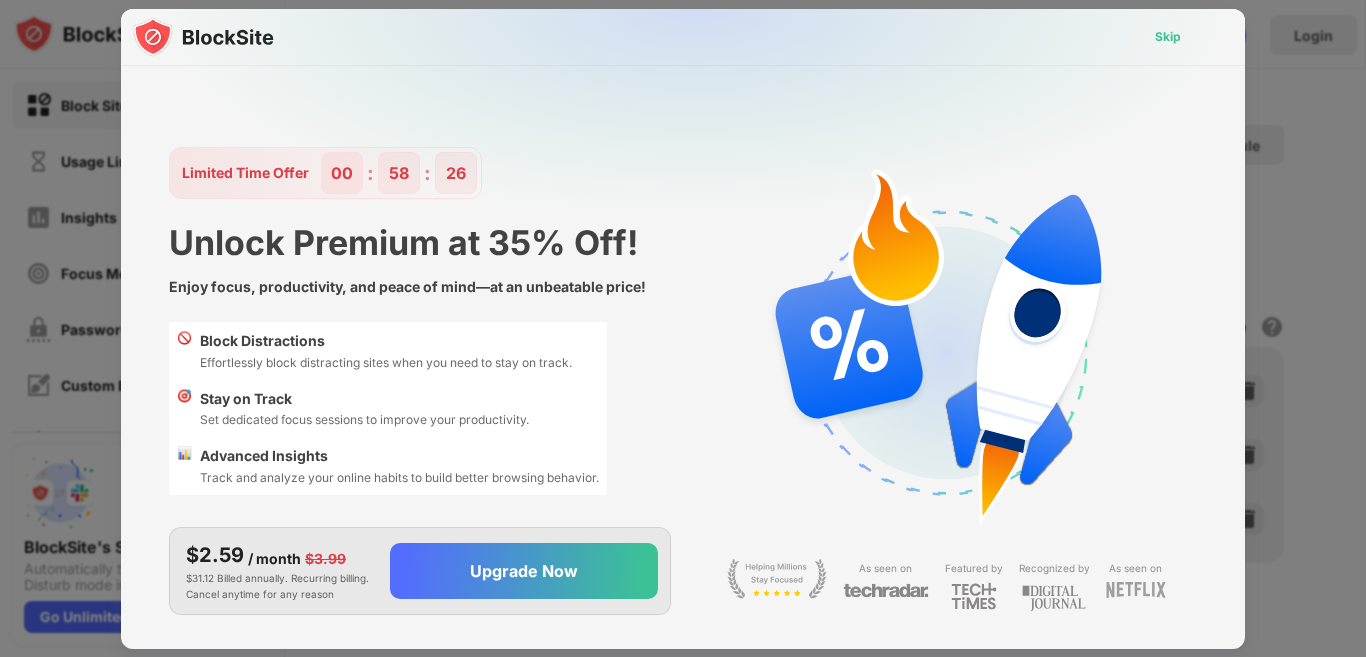 click on "Skip" at bounding box center [1168, 37] 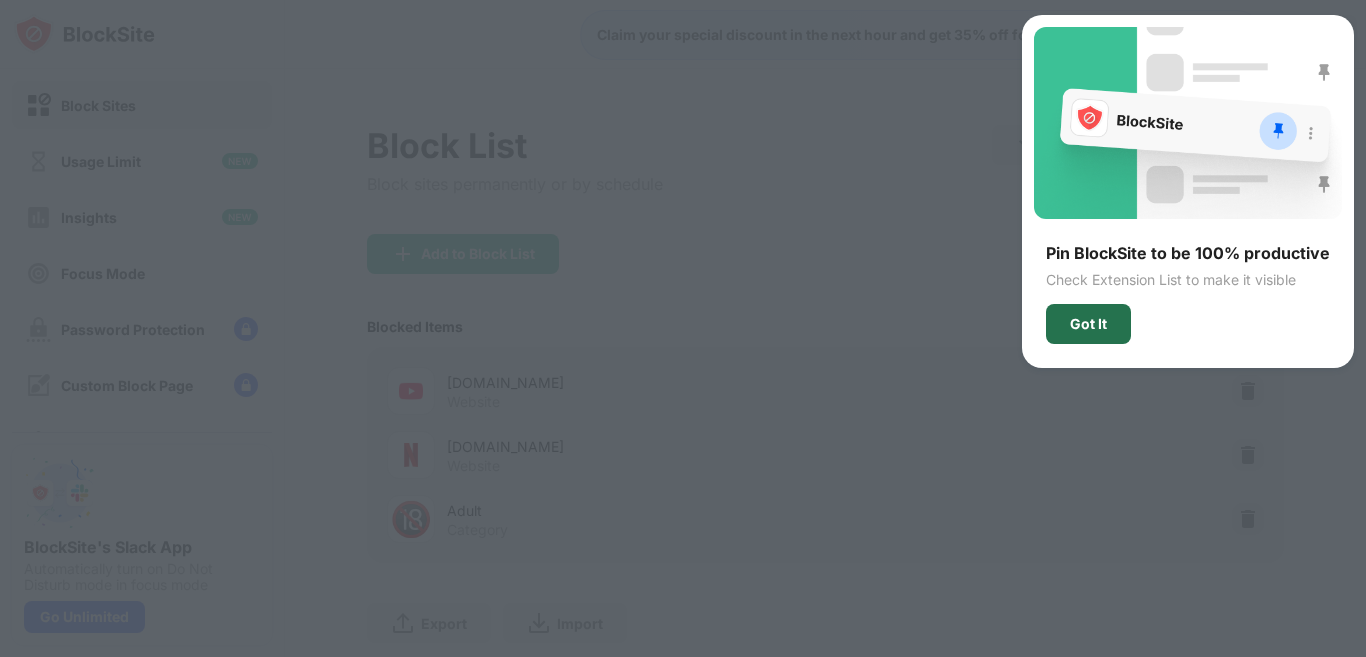 click on "Got It" at bounding box center [1088, 324] 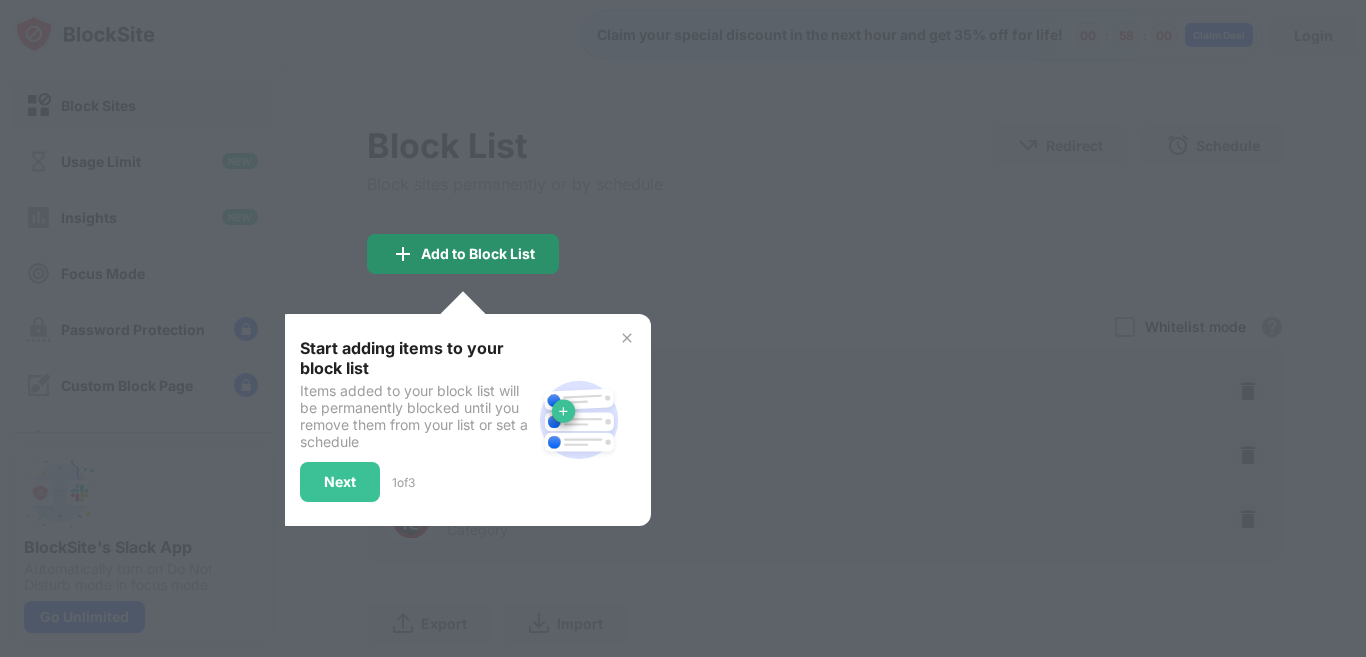 click on "Add to Block List" at bounding box center [478, 254] 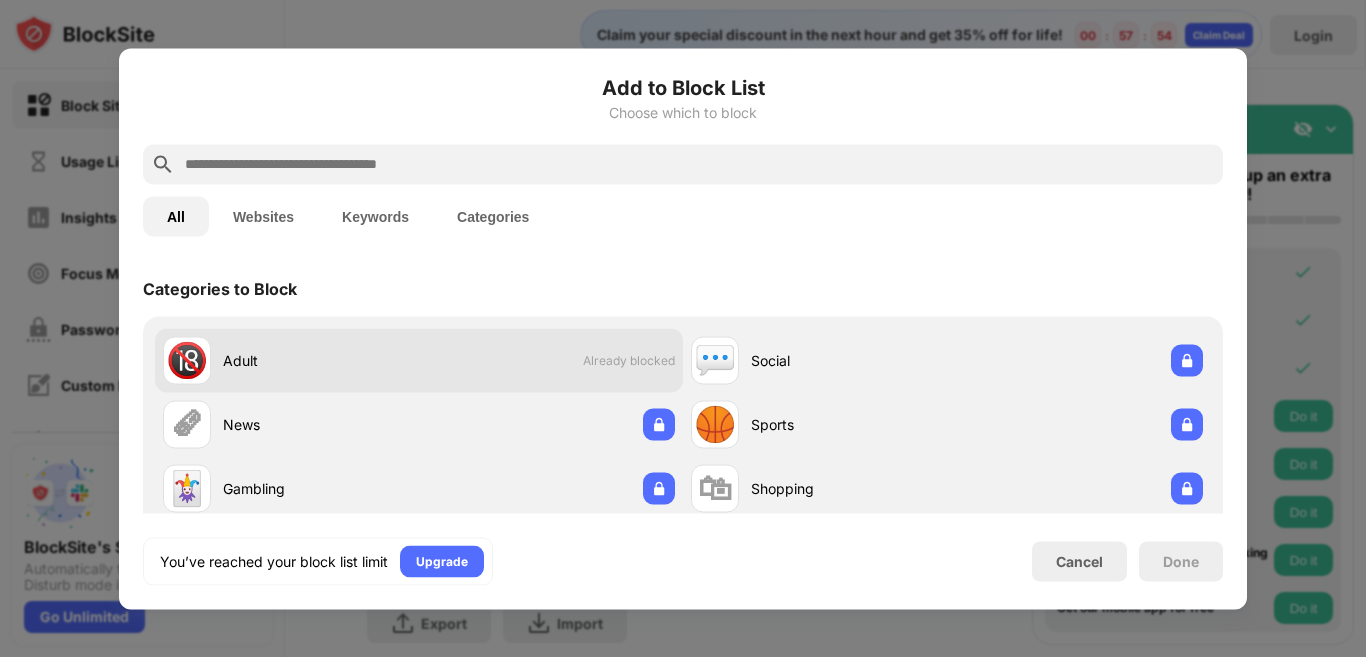 click on "Adult" at bounding box center [321, 360] 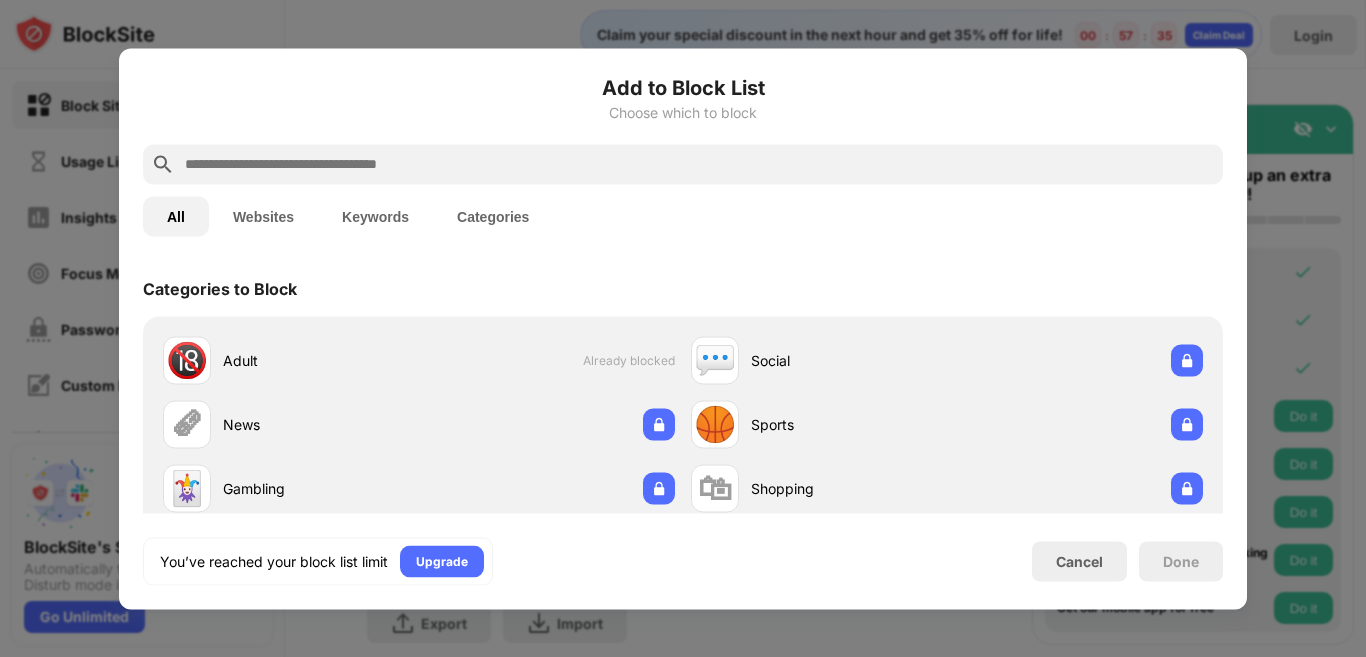 click at bounding box center (699, 164) 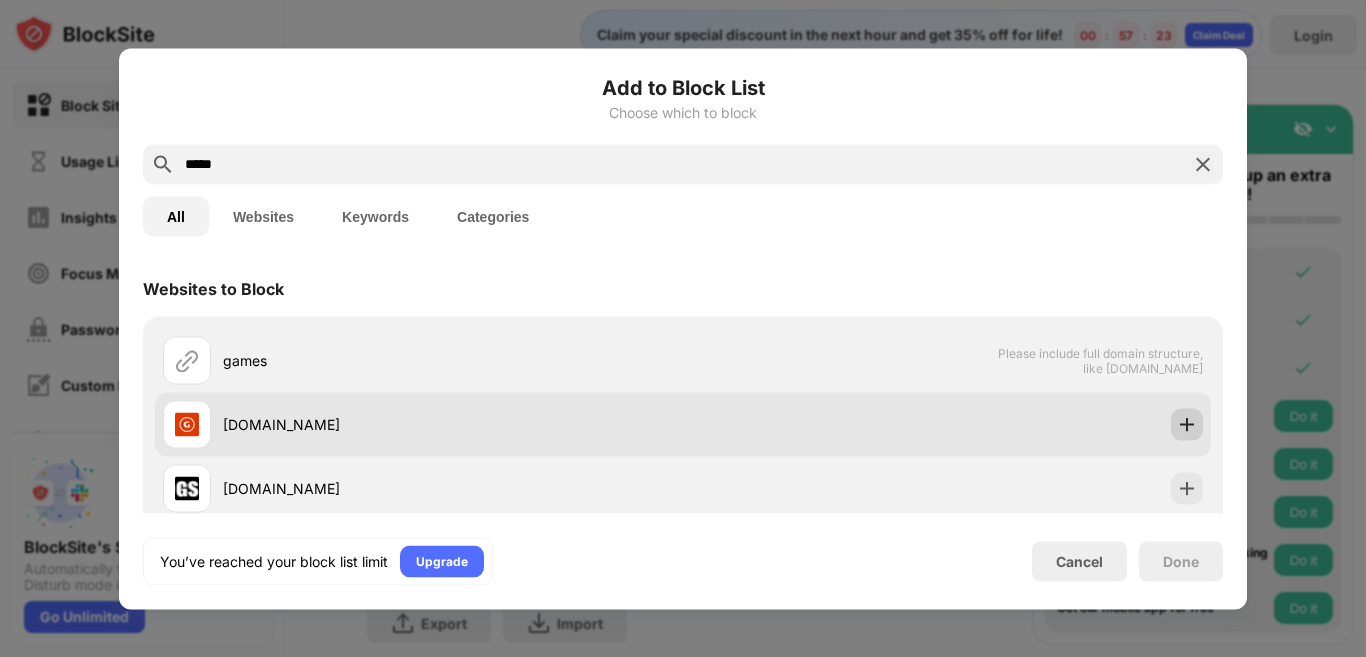 type on "*****" 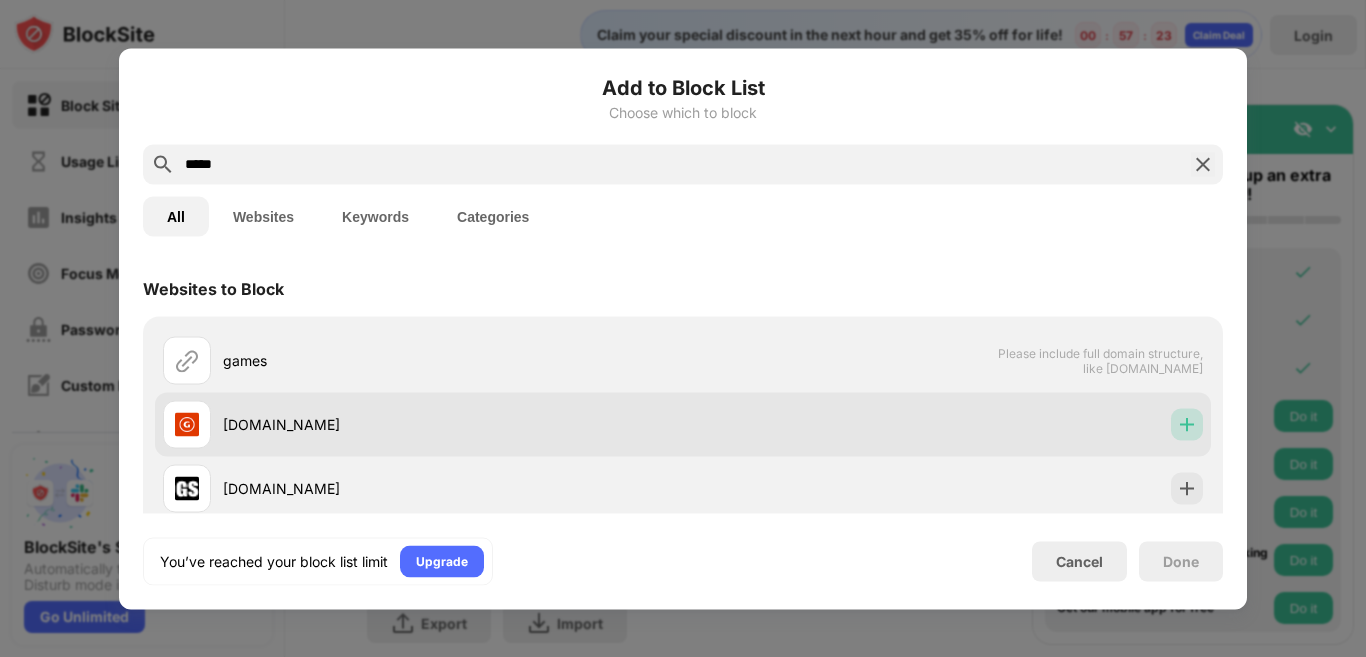 click at bounding box center (1187, 424) 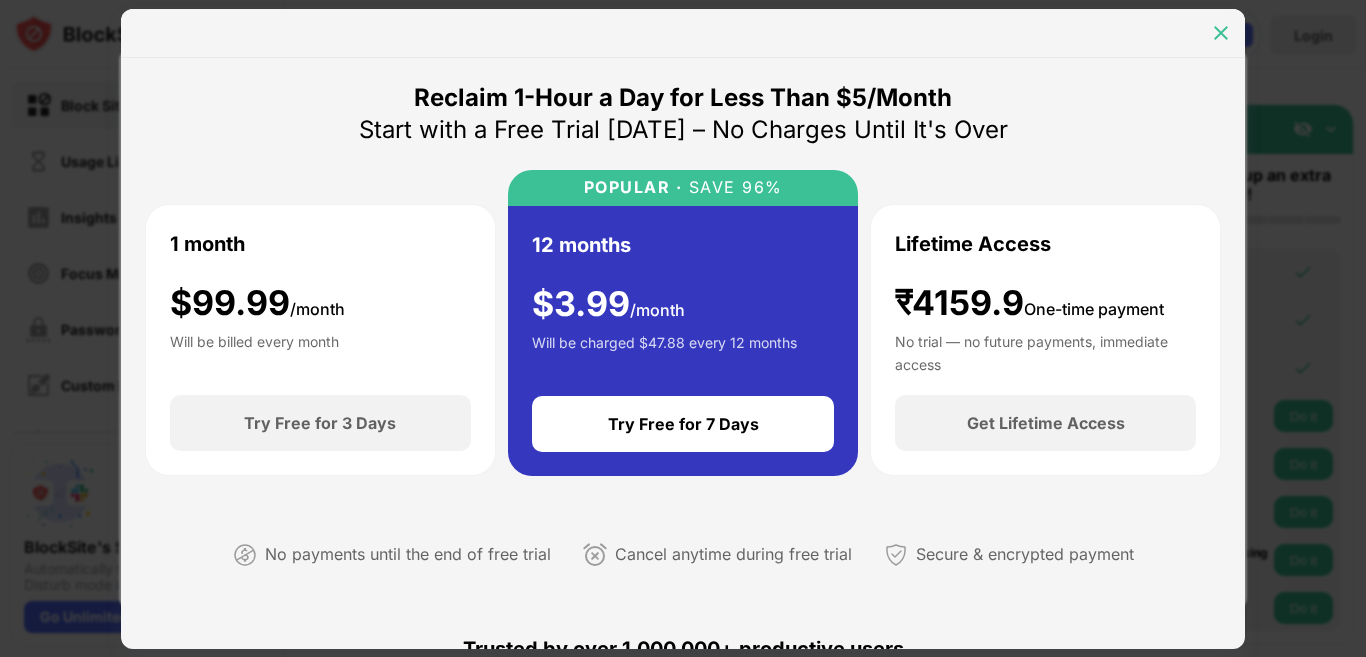 click at bounding box center (1221, 33) 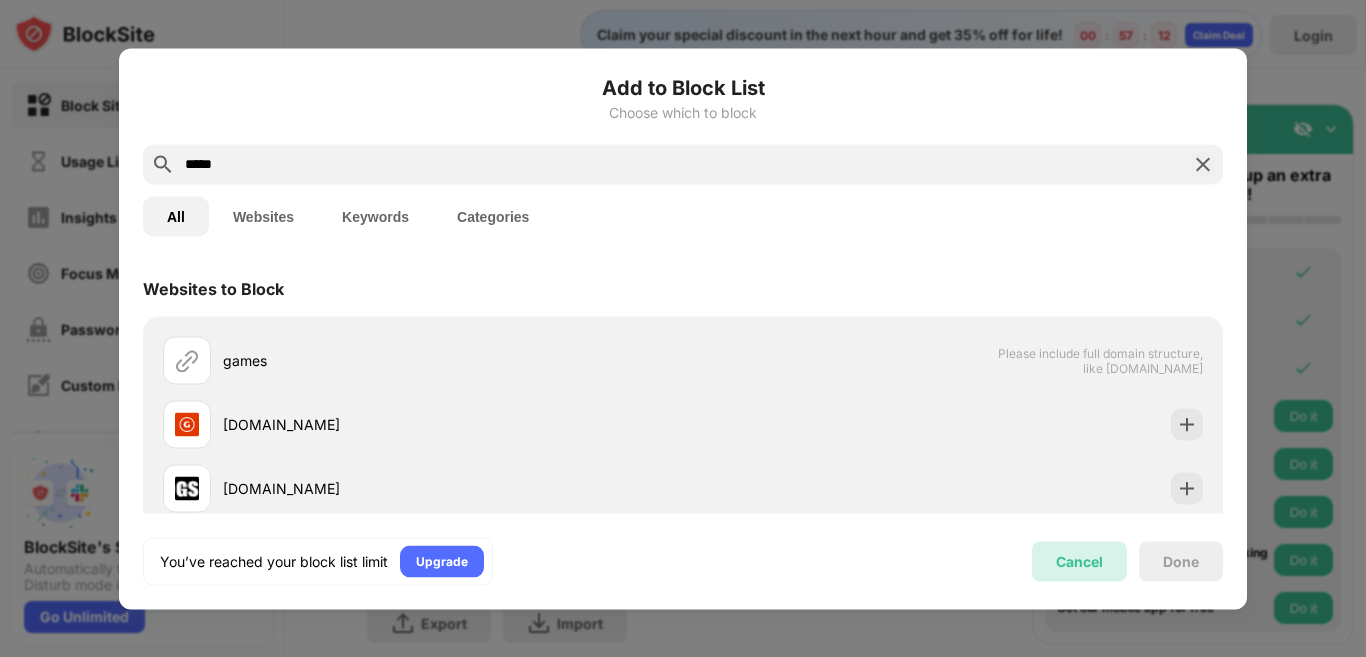 click on "Cancel" at bounding box center [1079, 561] 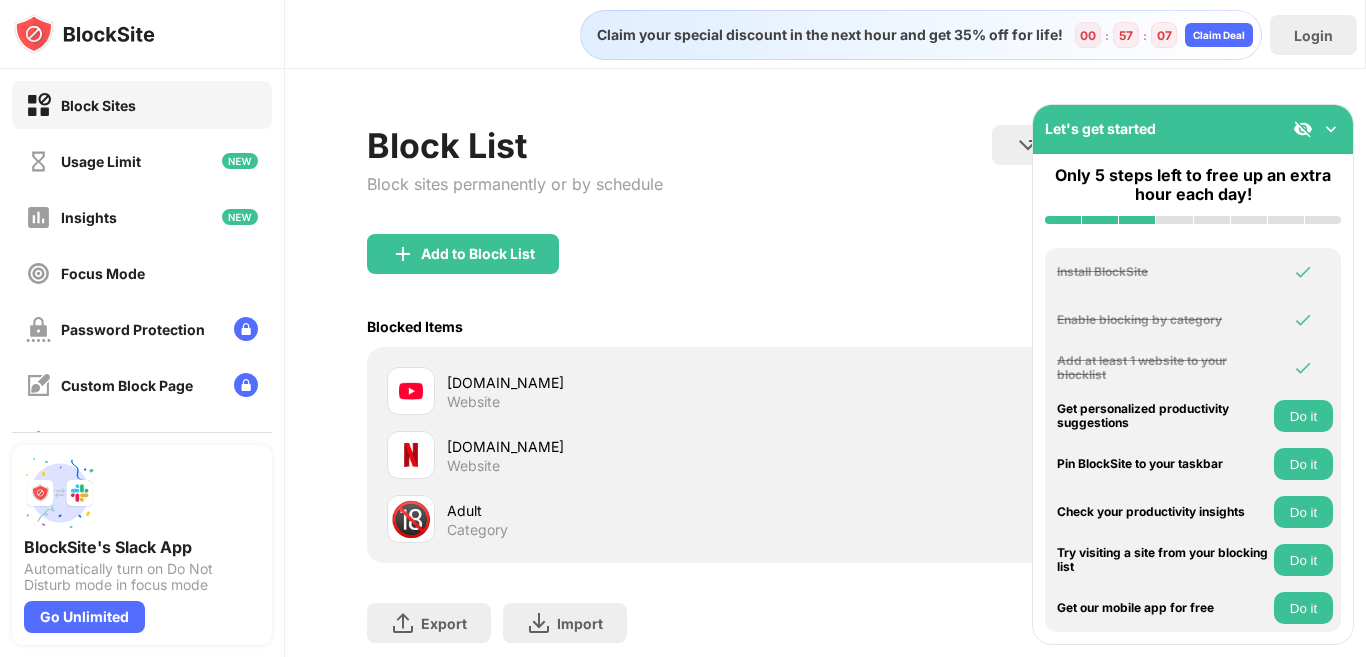 click at bounding box center [1331, 129] 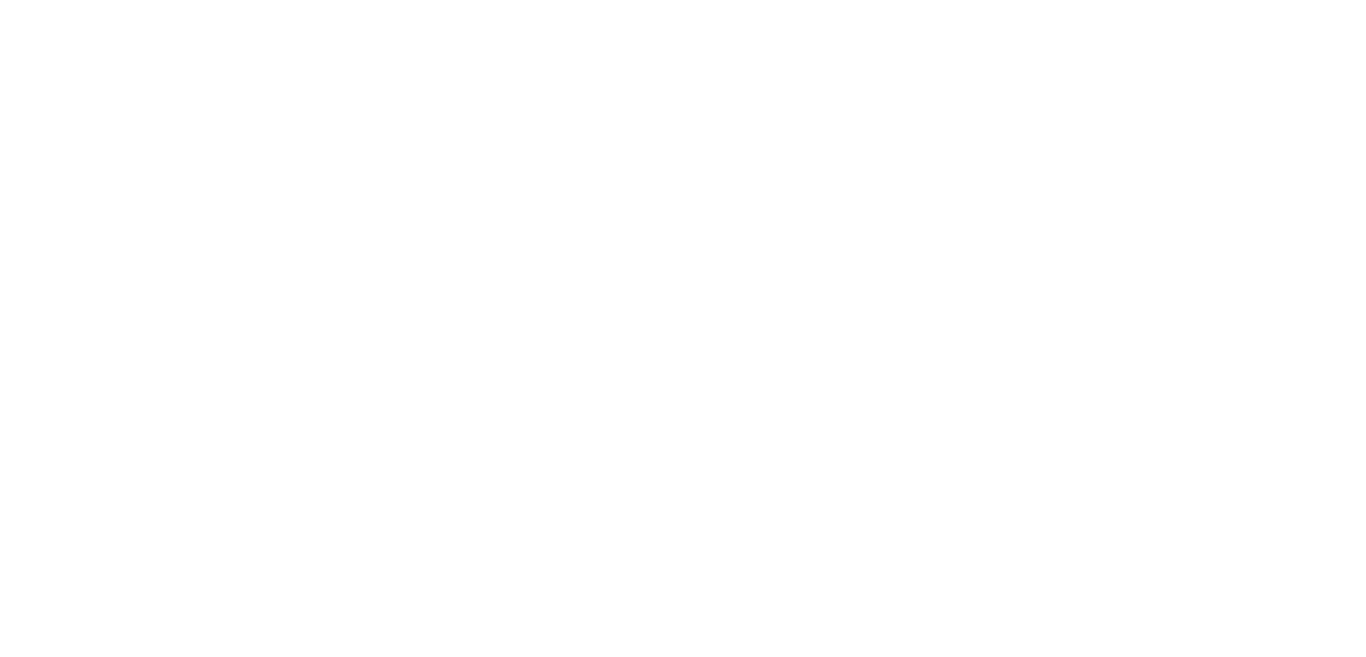scroll, scrollTop: 0, scrollLeft: 0, axis: both 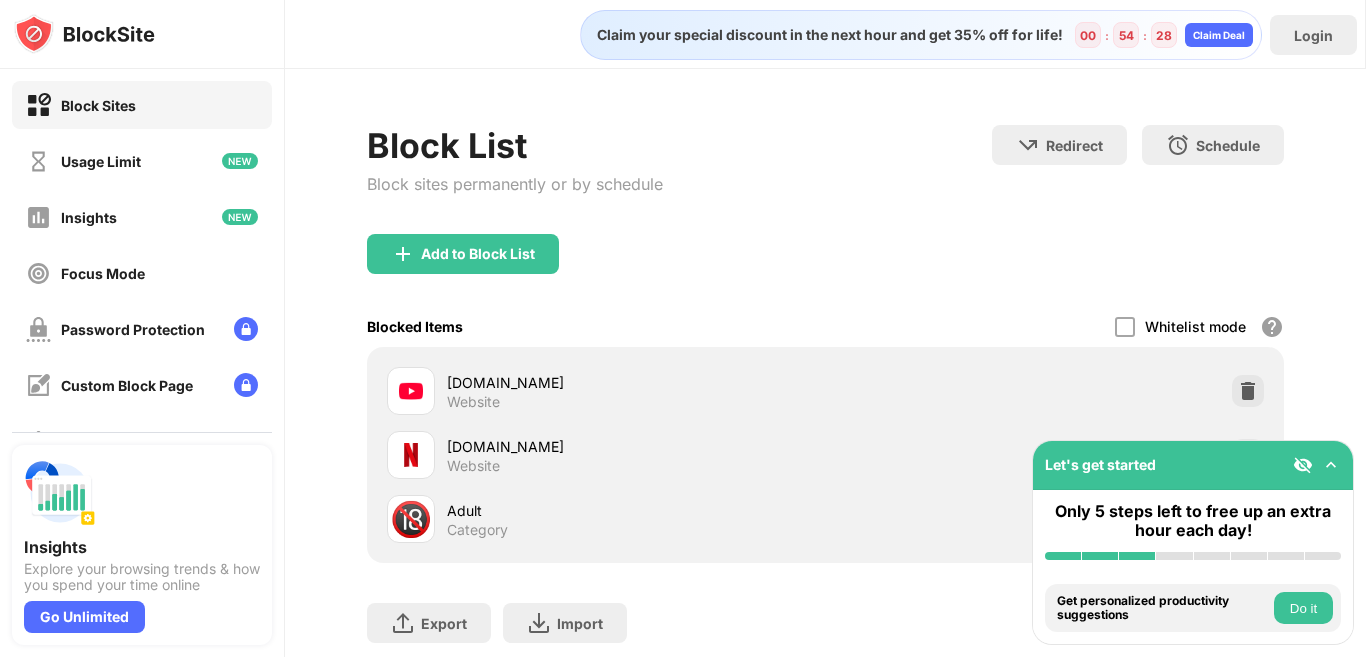 click at bounding box center [1331, 465] 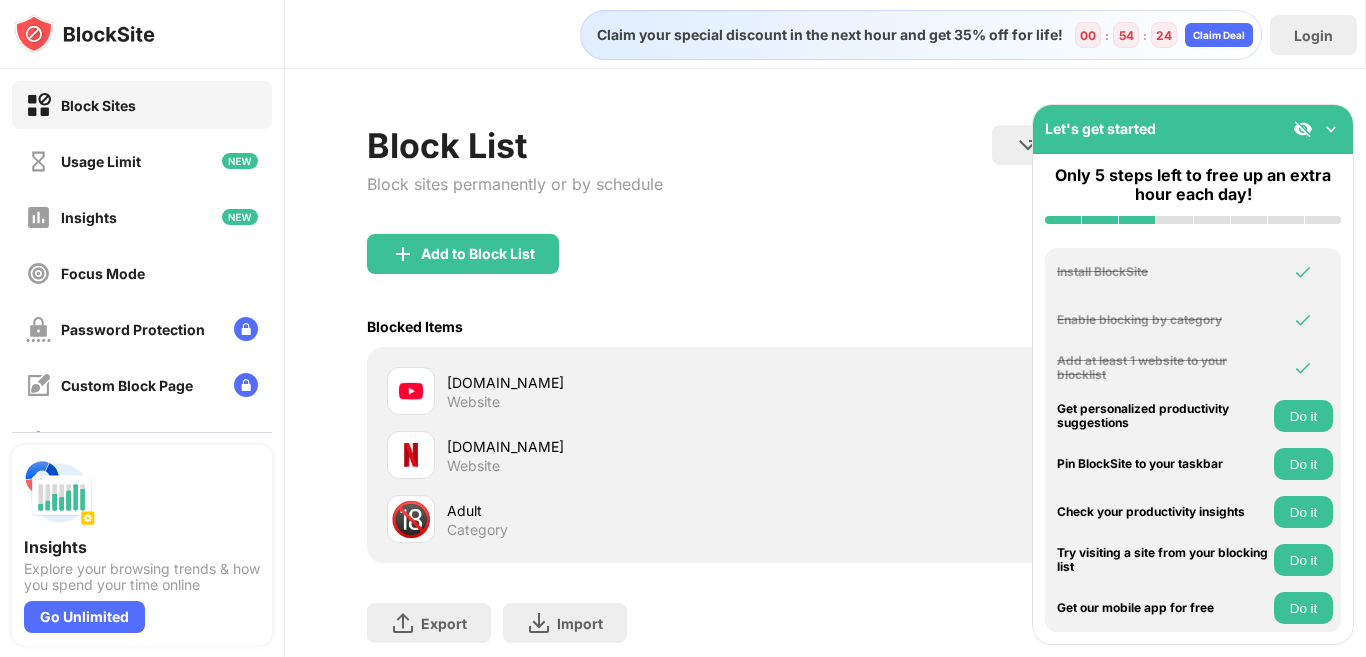 click at bounding box center [1331, 129] 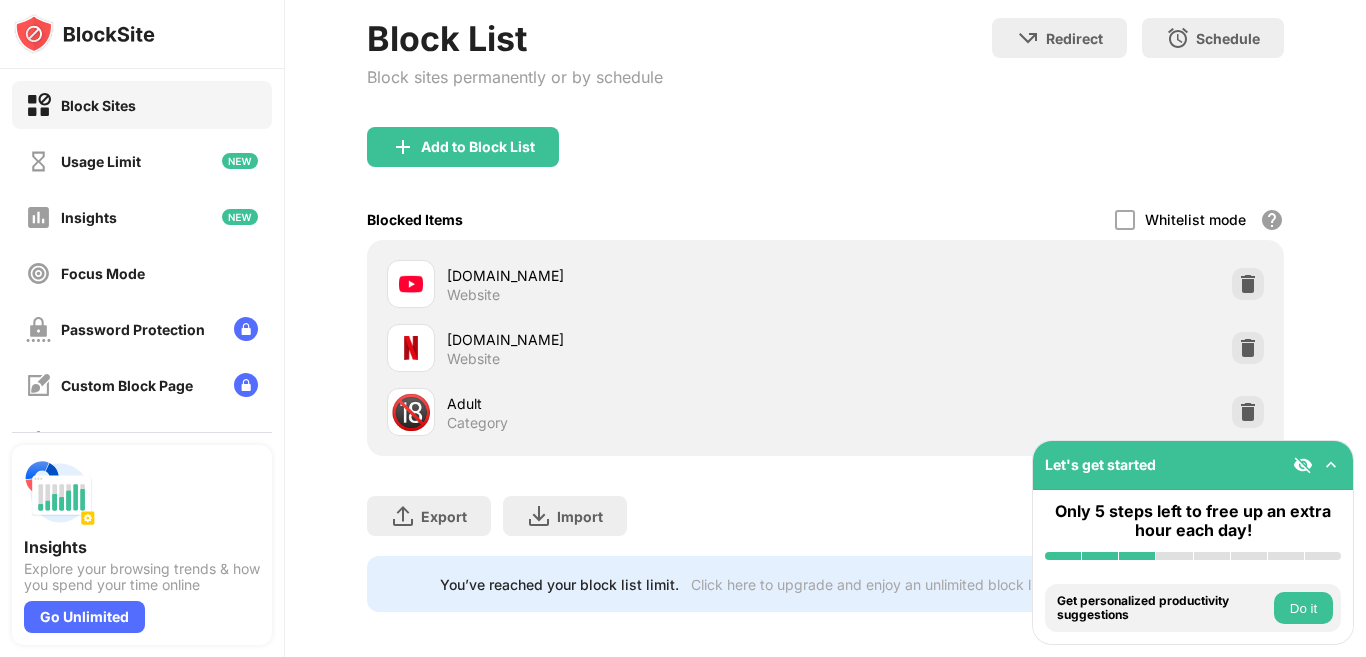 scroll, scrollTop: 119, scrollLeft: 0, axis: vertical 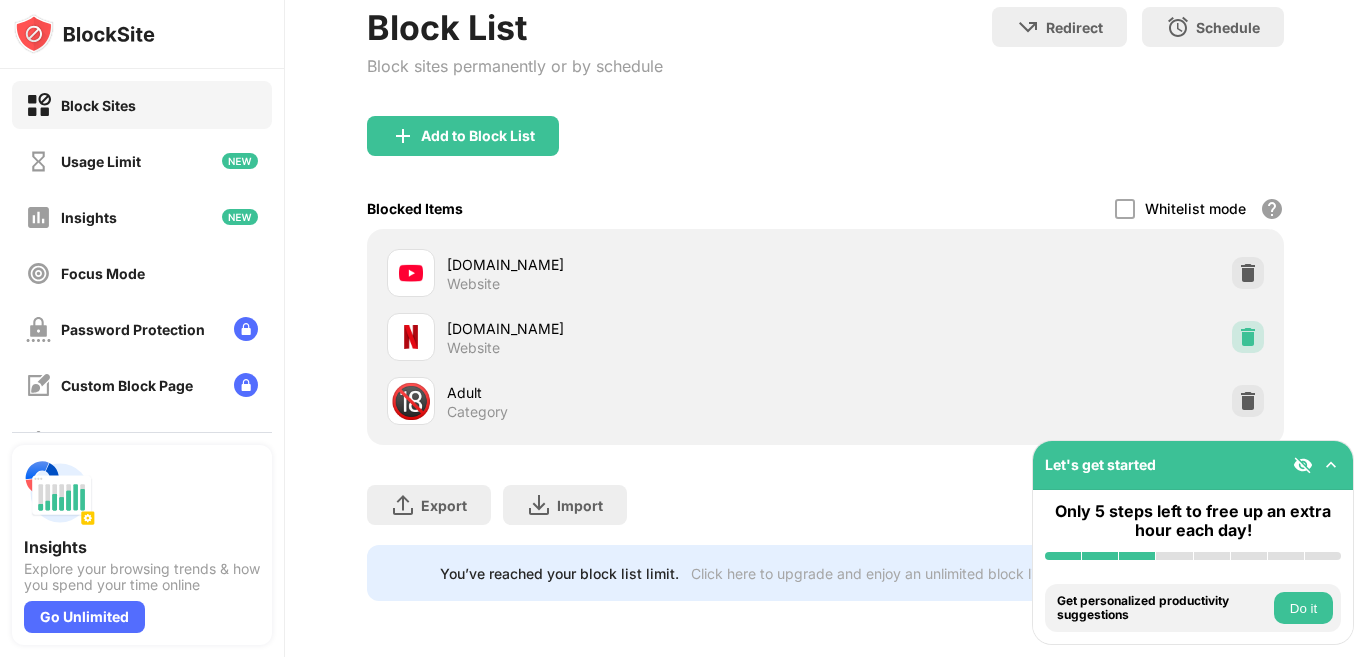 click at bounding box center [1248, 337] 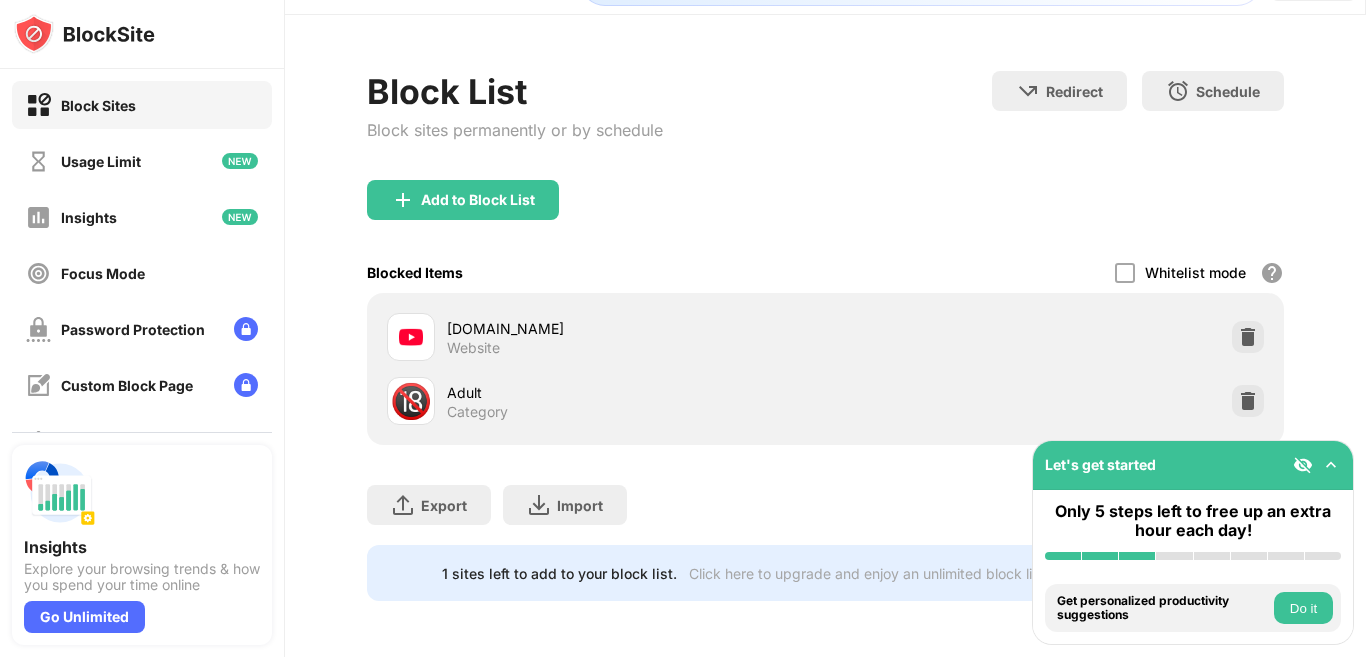 scroll, scrollTop: 71, scrollLeft: 0, axis: vertical 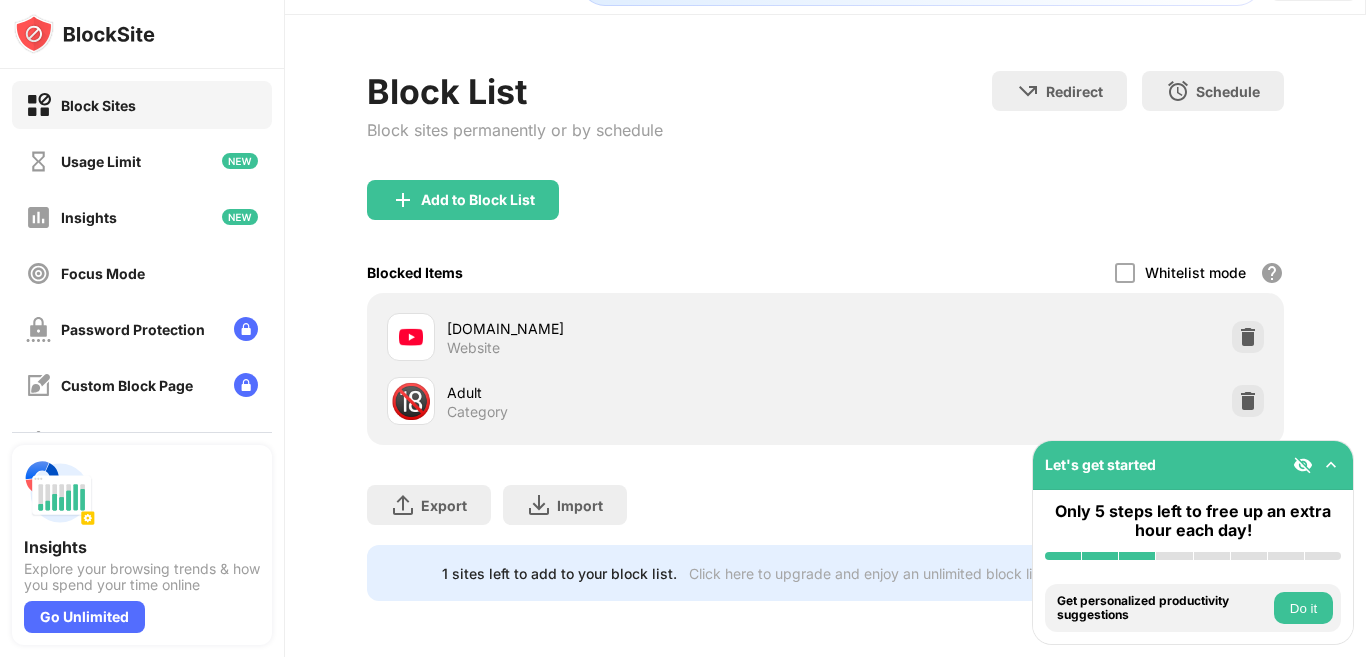 click at bounding box center [1331, 465] 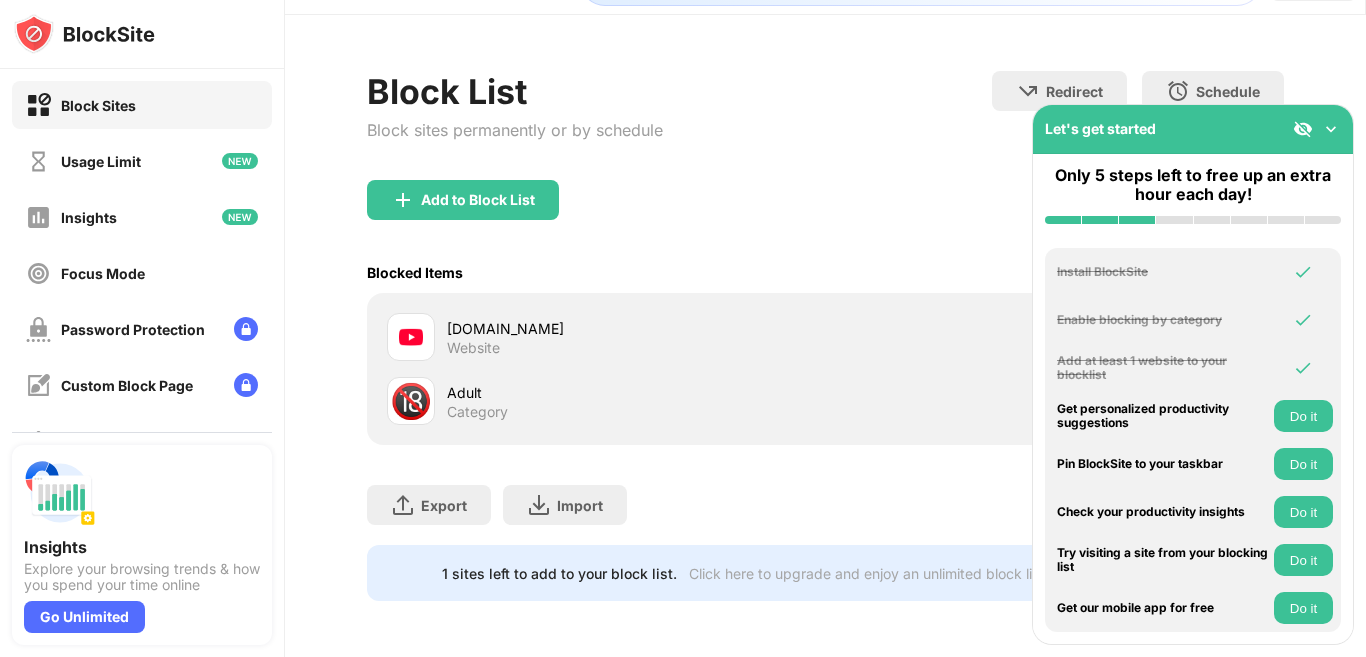 click at bounding box center [1331, 129] 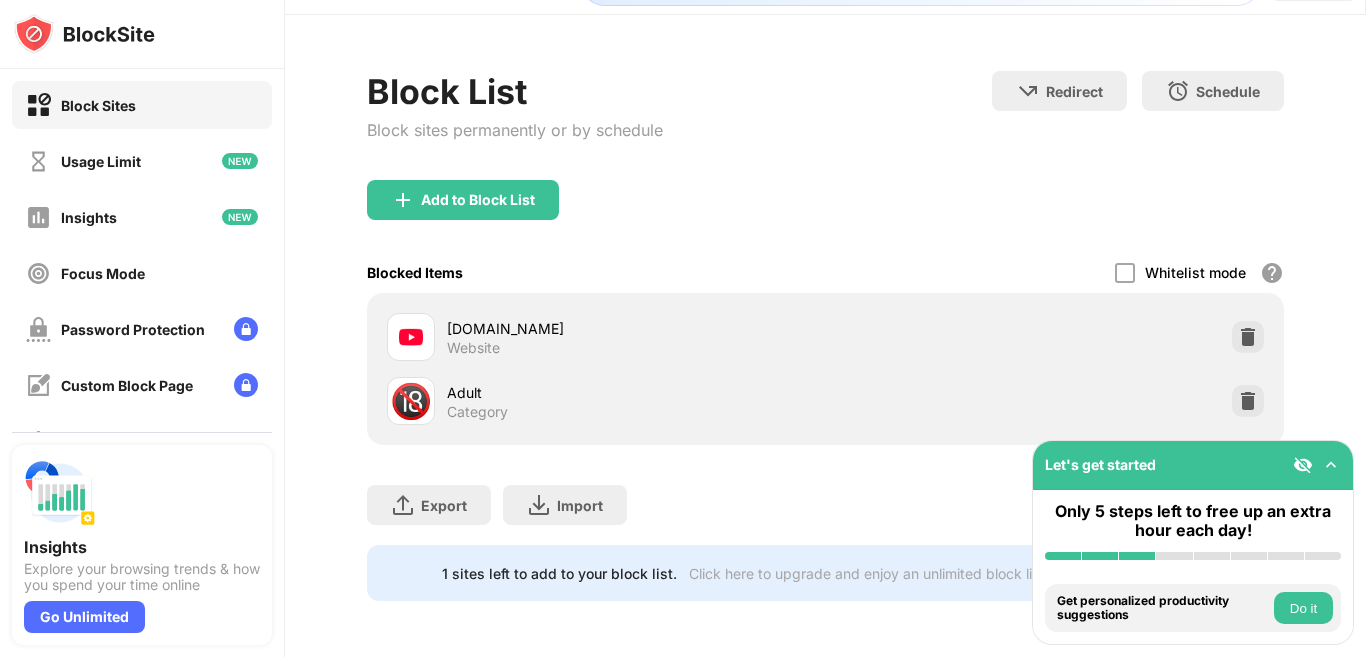 click on "Let's get started" at bounding box center (1193, 465) 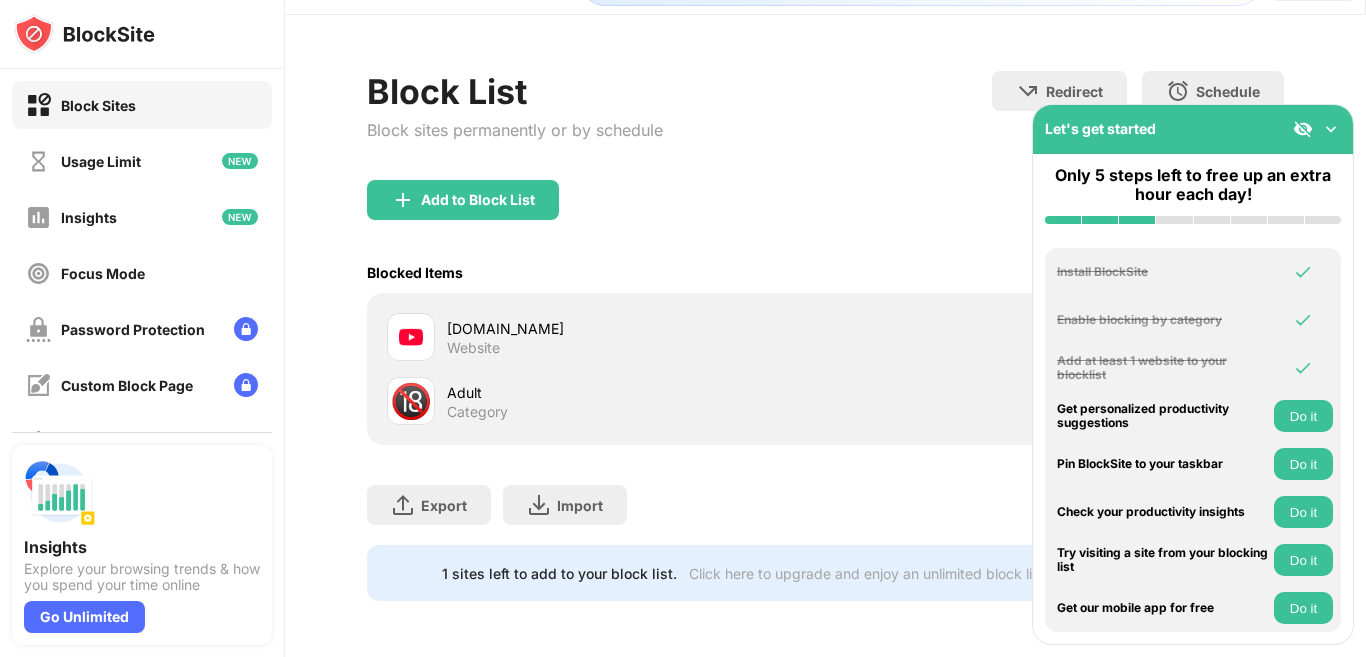 click at bounding box center (1303, 129) 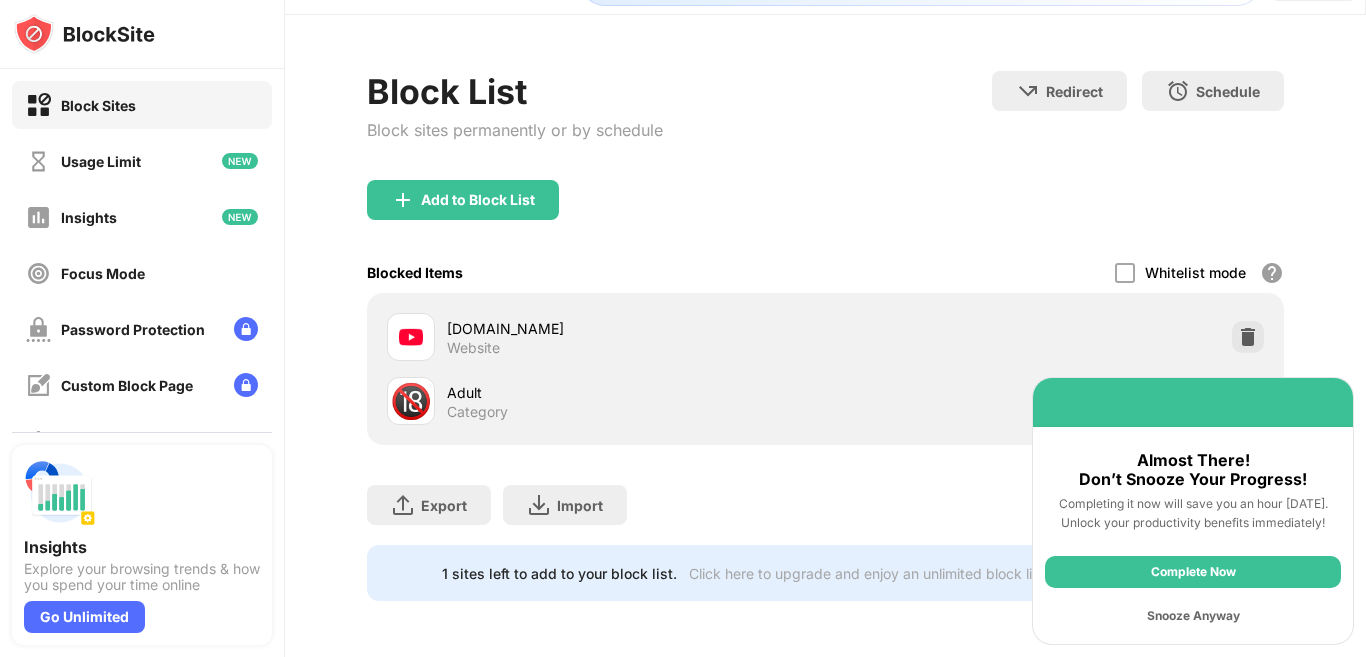 click on "Snooze Anyway" at bounding box center [1193, 616] 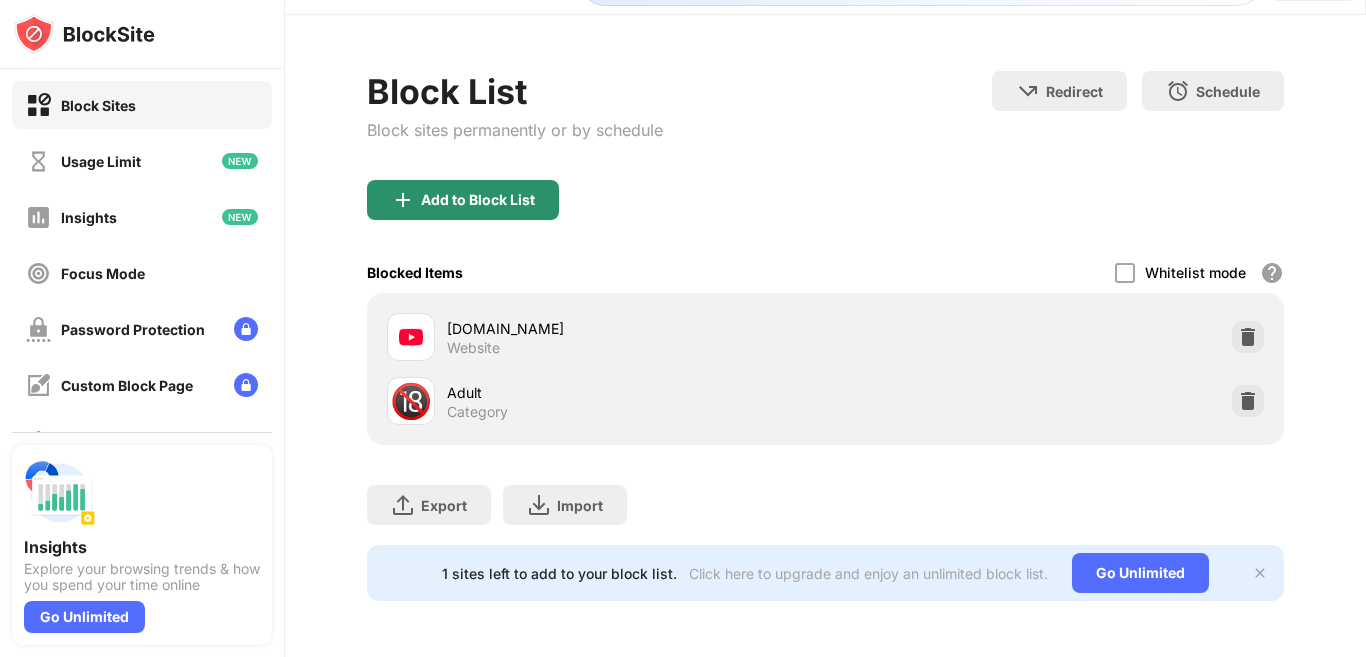click on "Add to Block List" at bounding box center [463, 200] 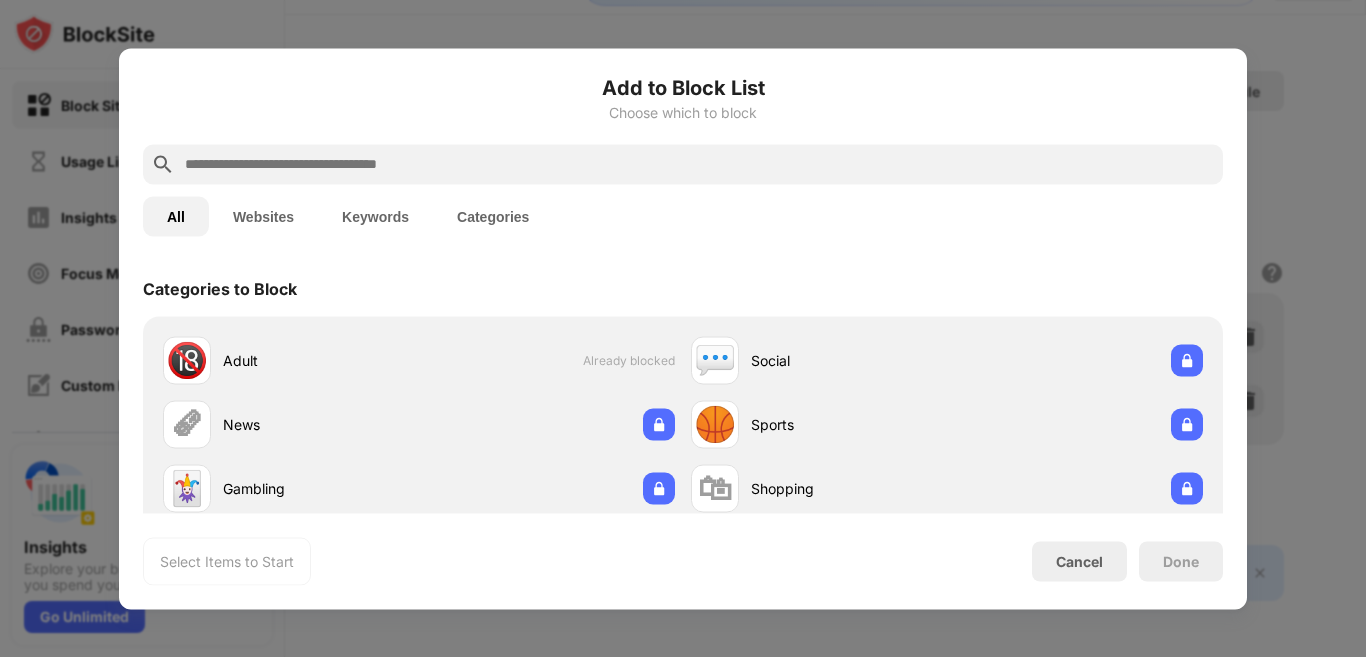 click at bounding box center (699, 164) 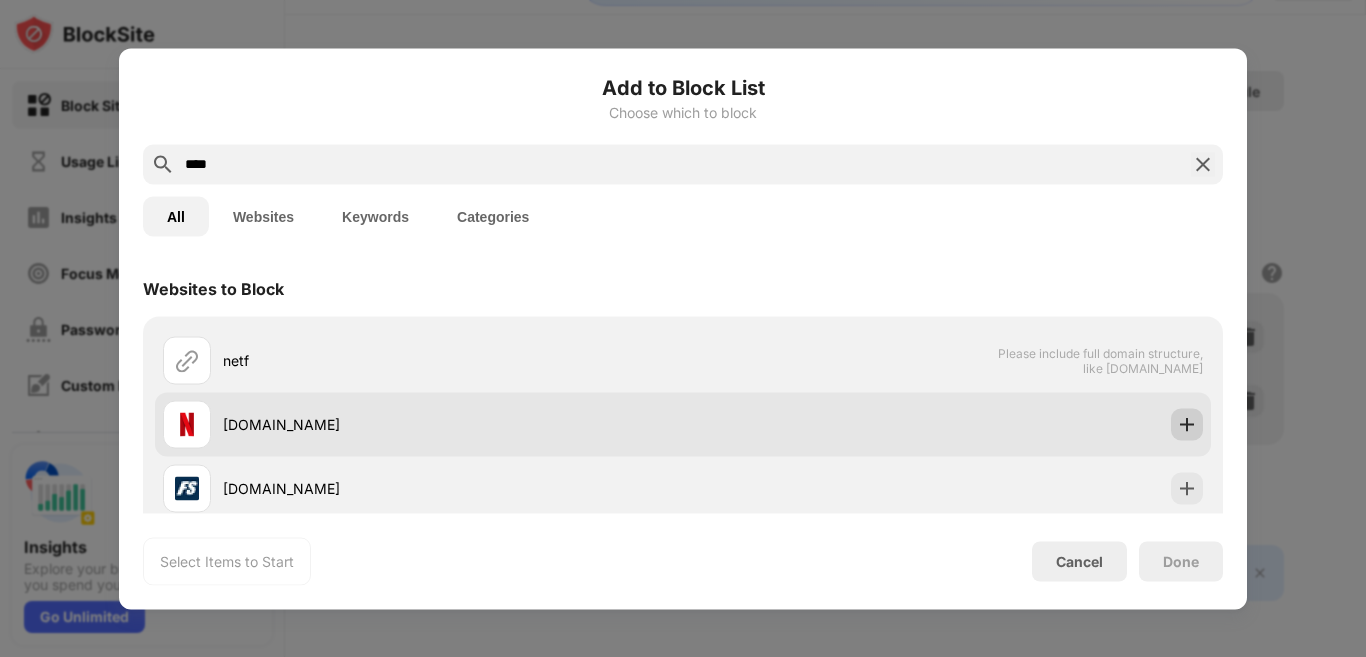 type on "****" 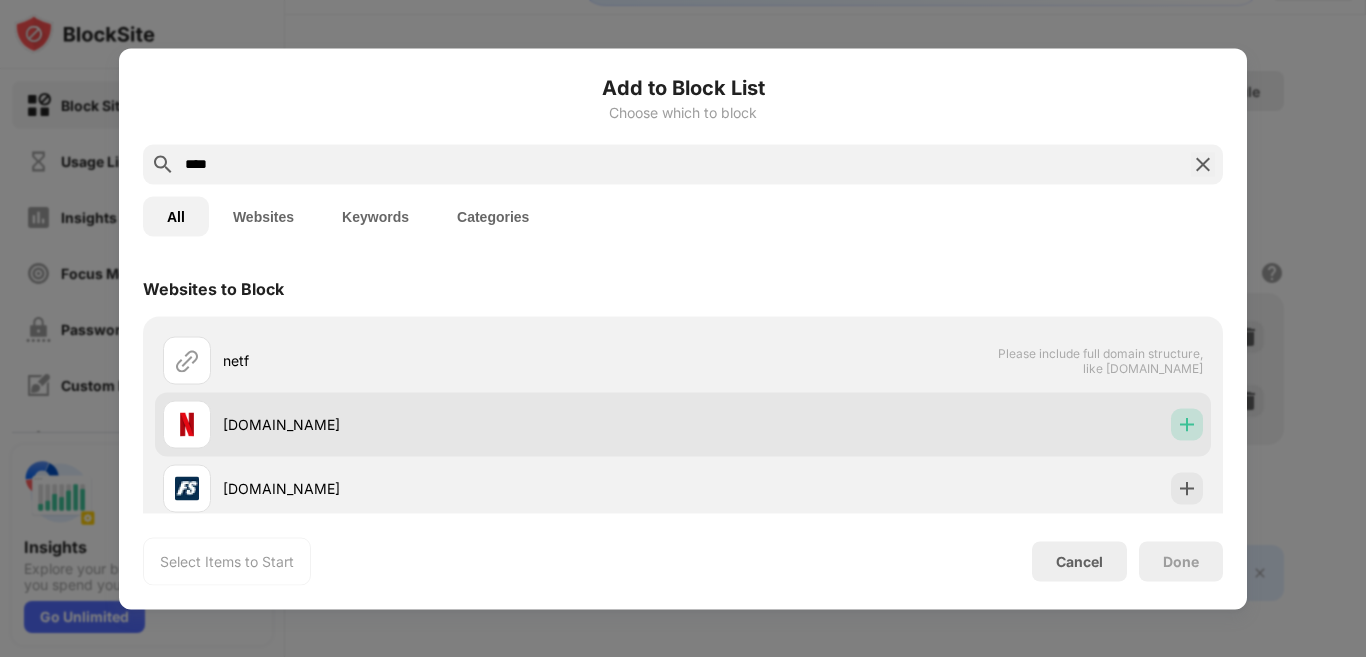 click at bounding box center [1187, 424] 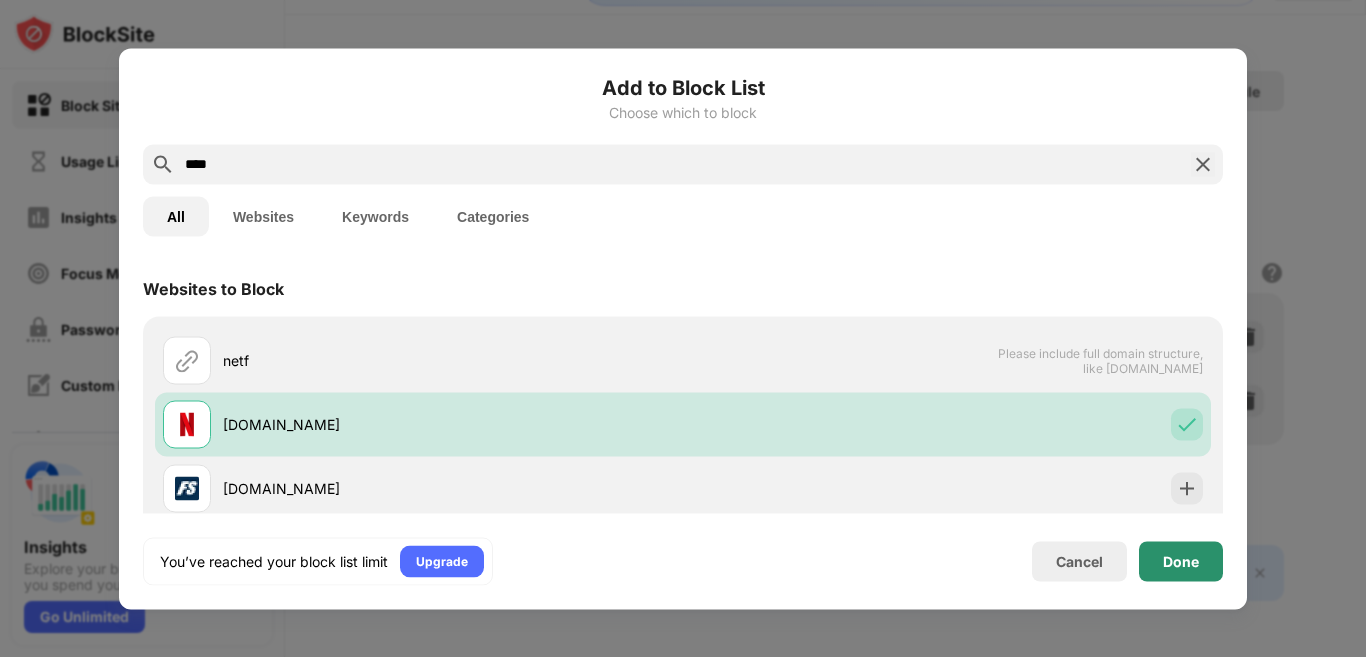 click on "Done" at bounding box center (1181, 561) 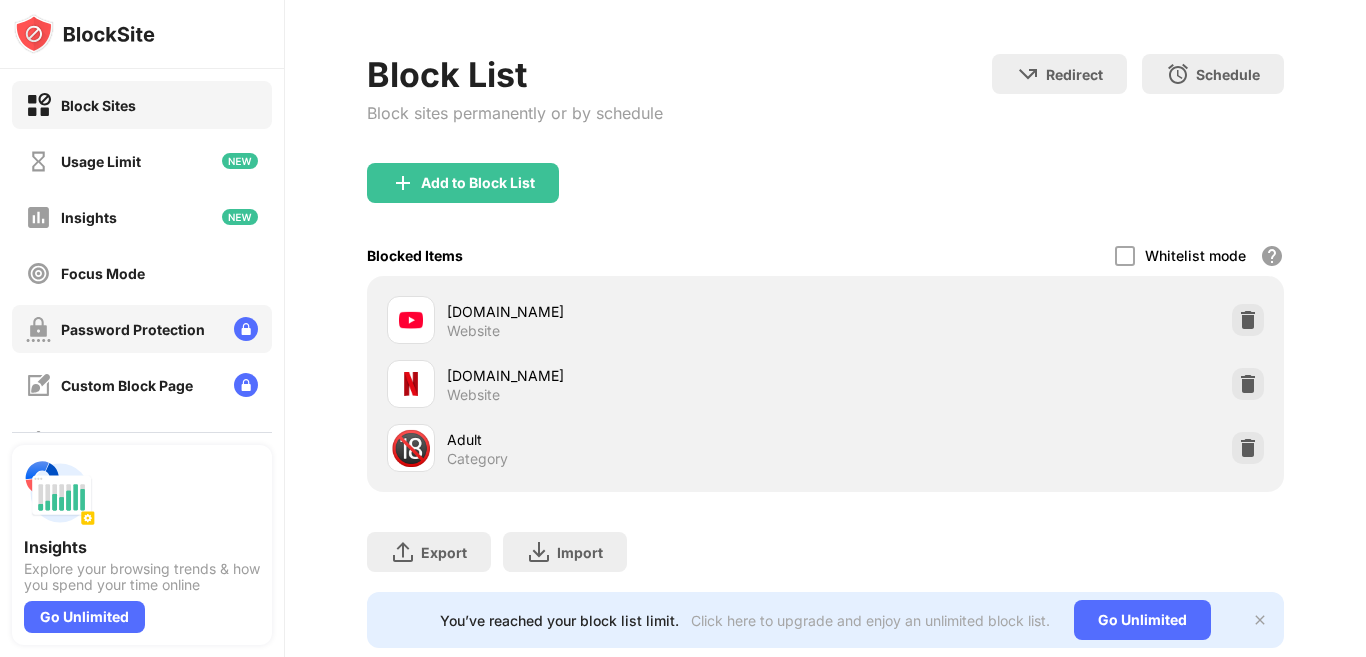 click on "Password Protection" at bounding box center [133, 329] 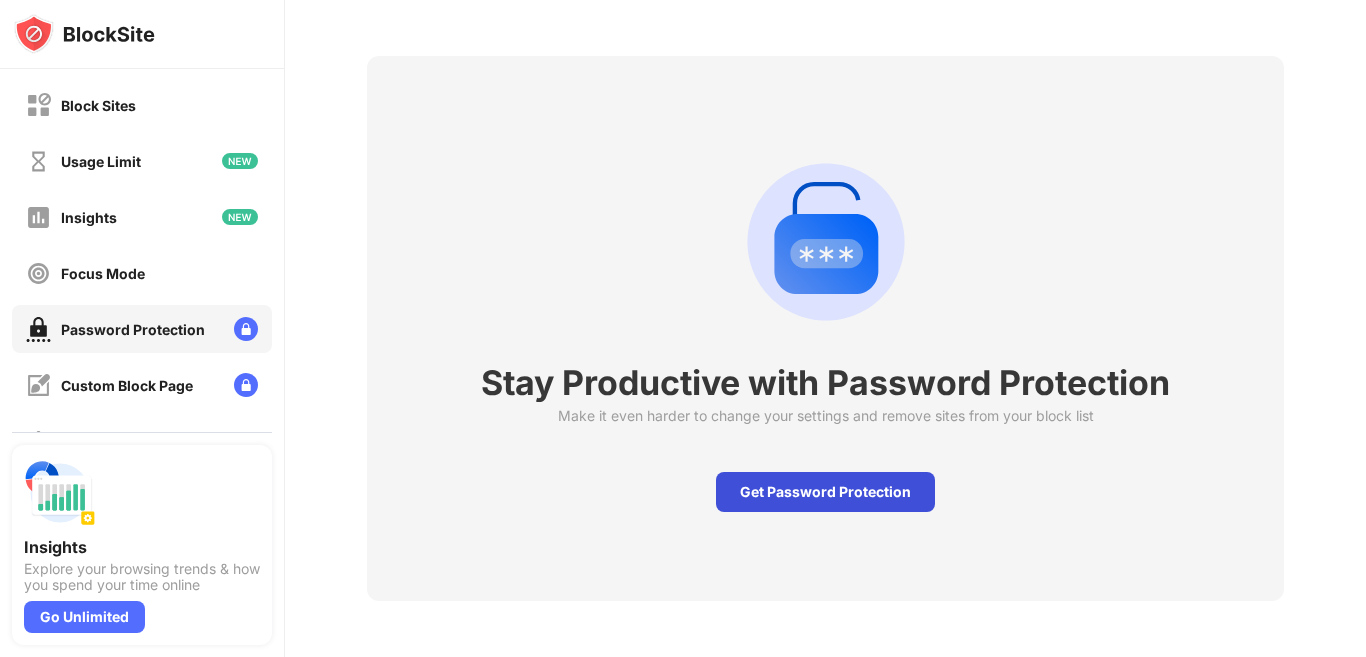 click on "Get Password Protection" at bounding box center (825, 492) 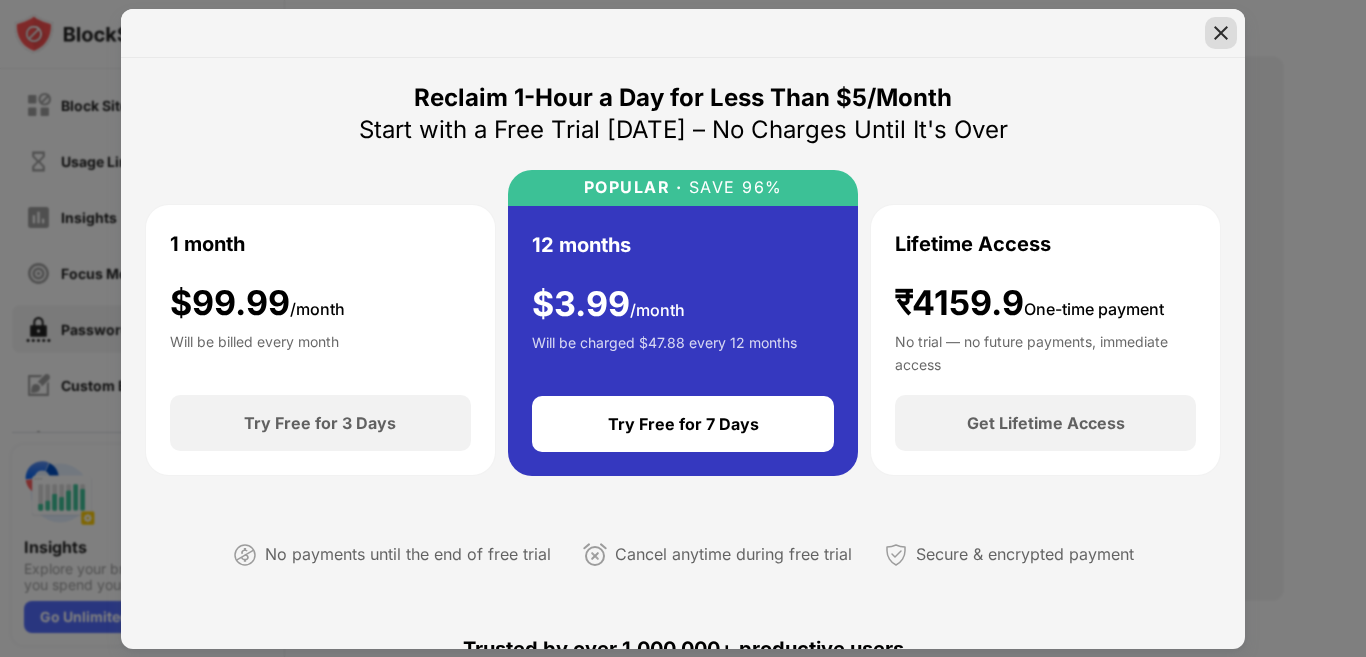 click at bounding box center [1221, 33] 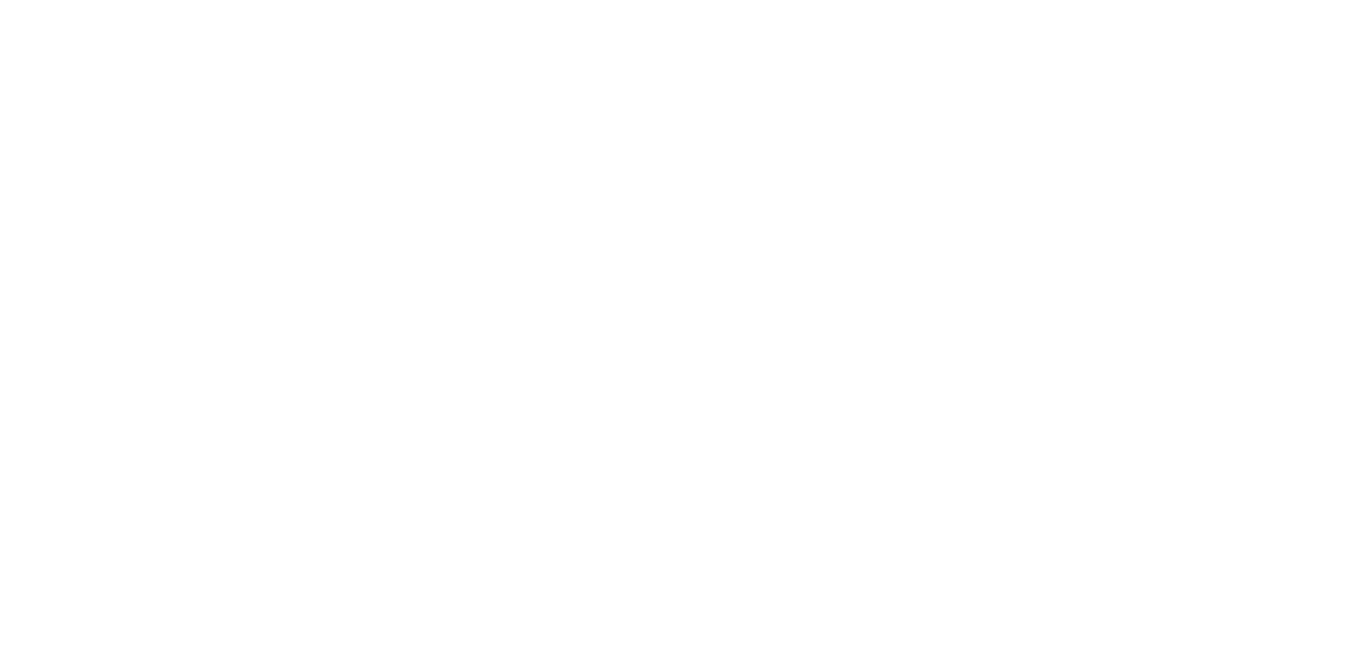 scroll, scrollTop: 0, scrollLeft: 0, axis: both 